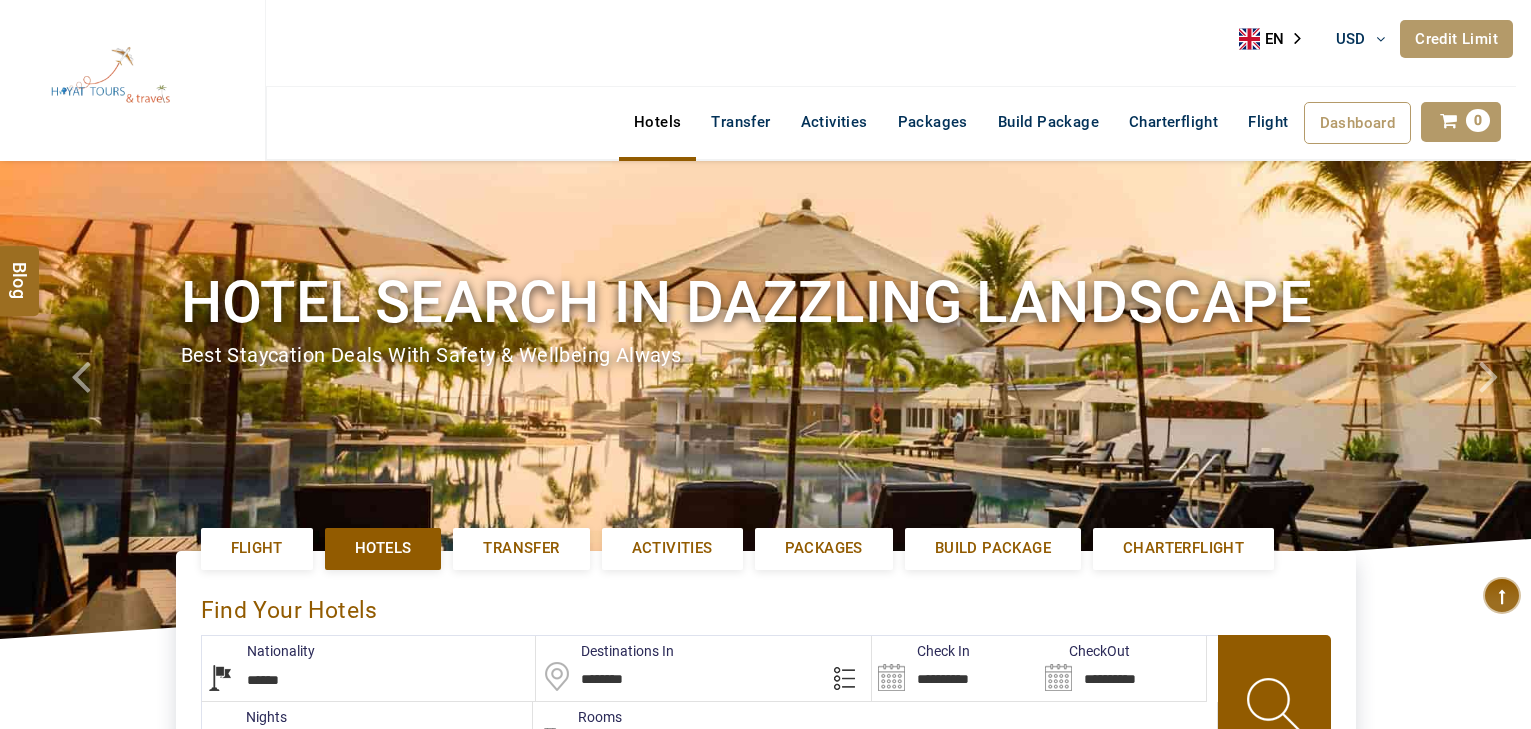 select on "******" 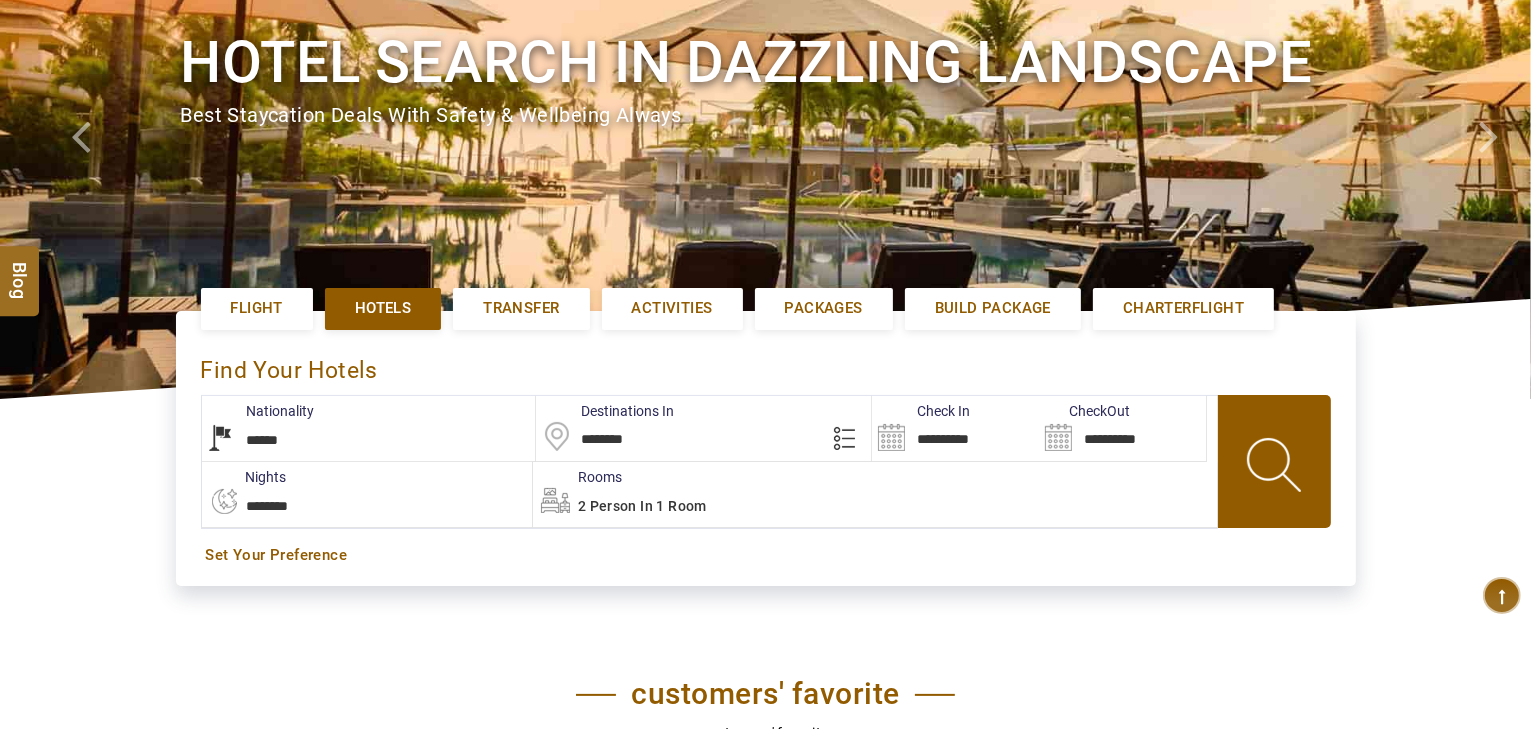 click on "**********" at bounding box center (955, 428) 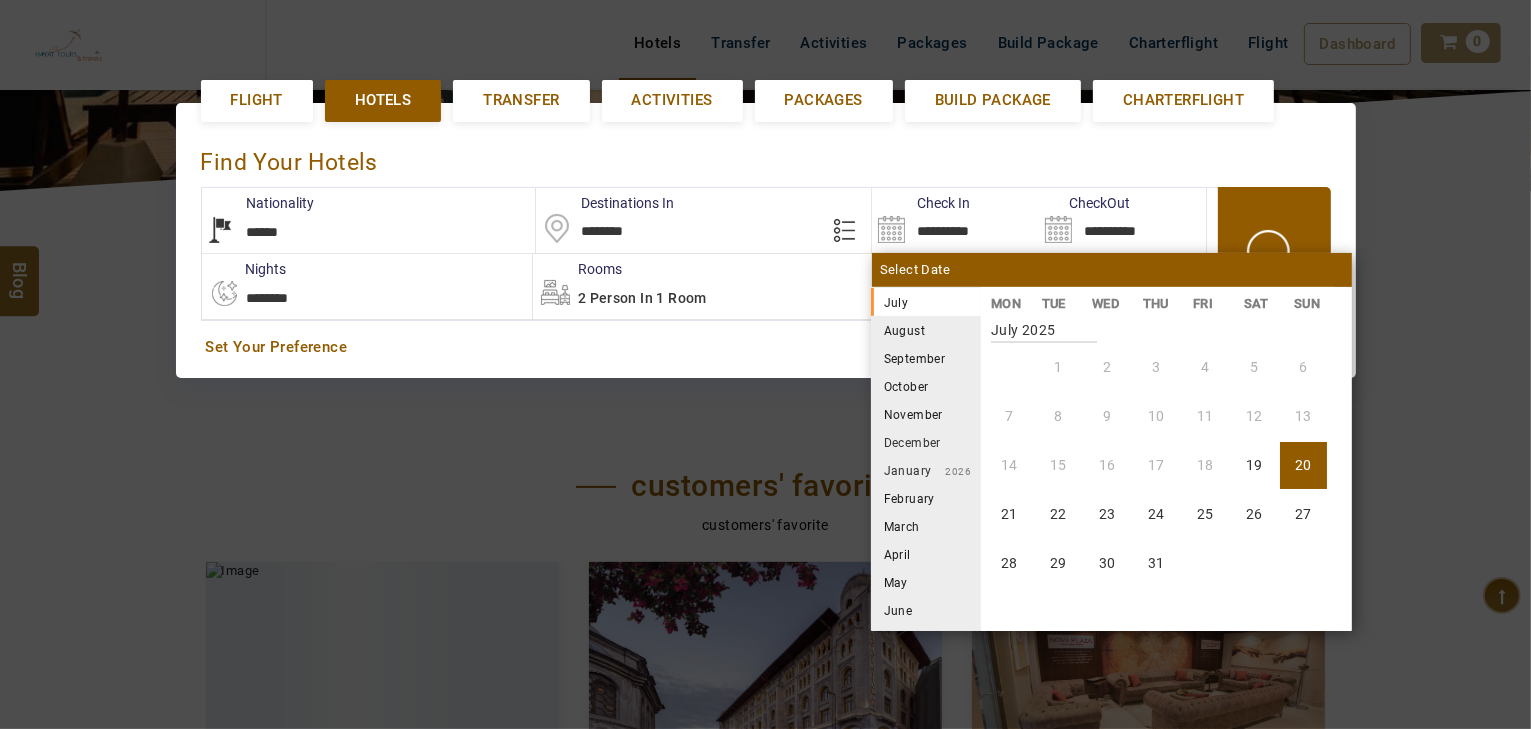 scroll, scrollTop: 460, scrollLeft: 0, axis: vertical 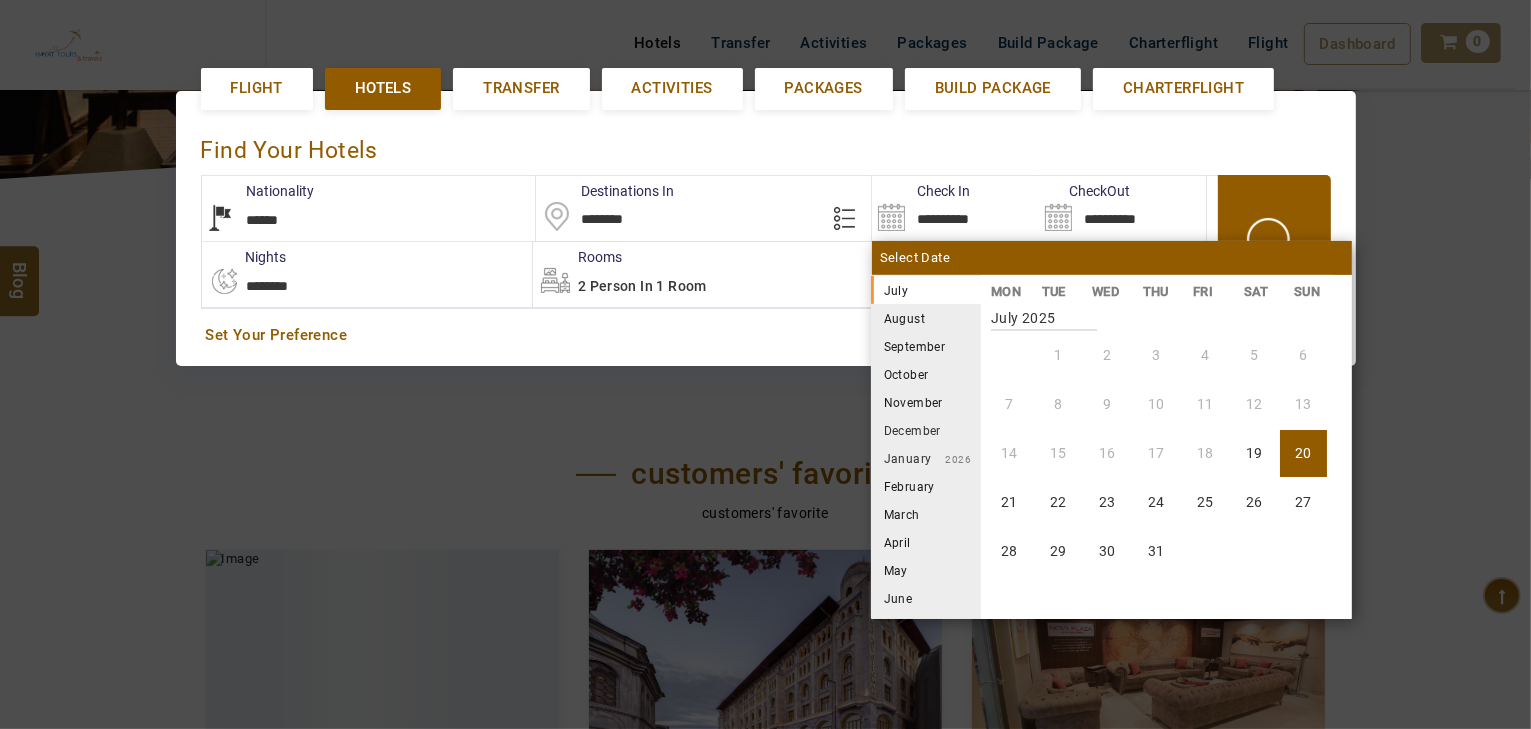 click on "August" at bounding box center [926, 318] 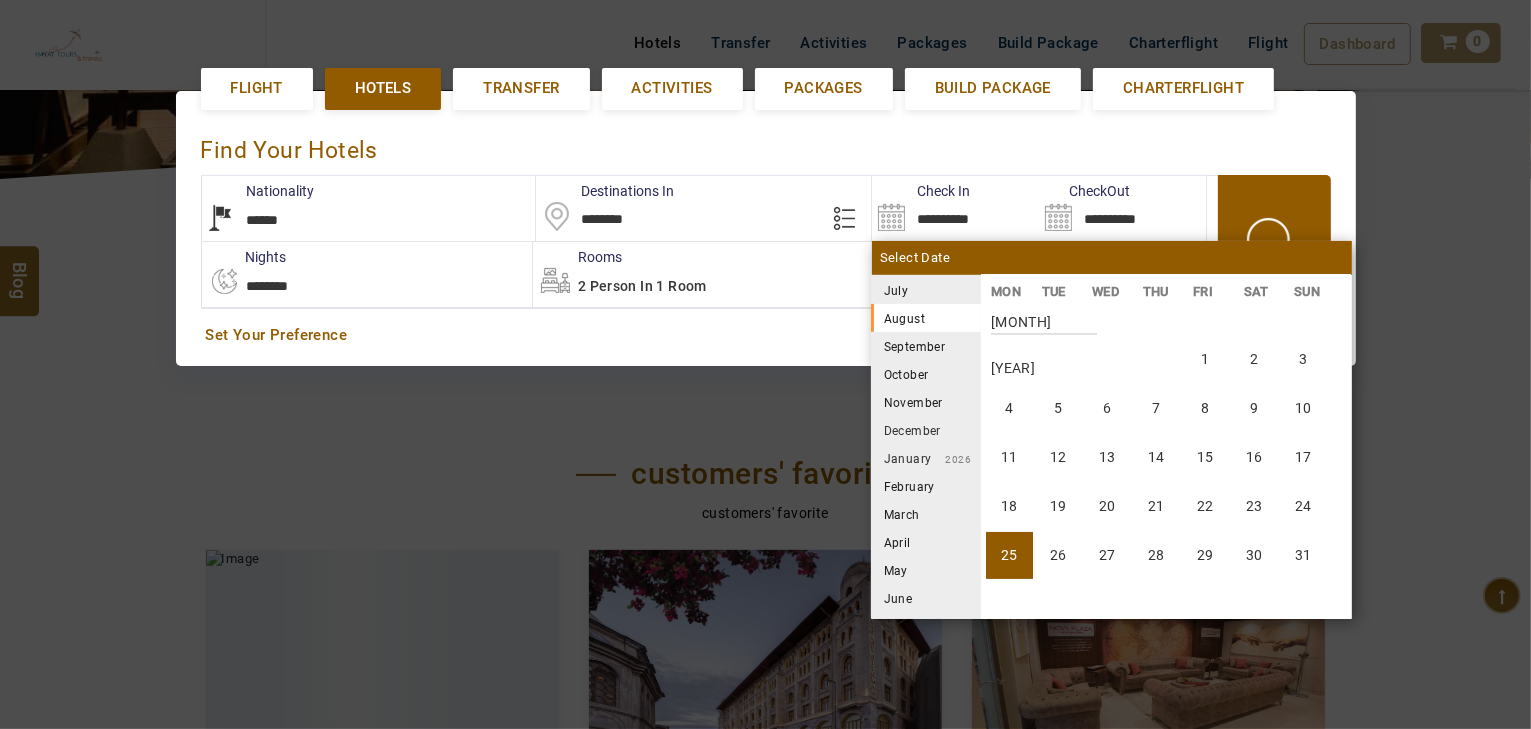 scroll, scrollTop: 370, scrollLeft: 0, axis: vertical 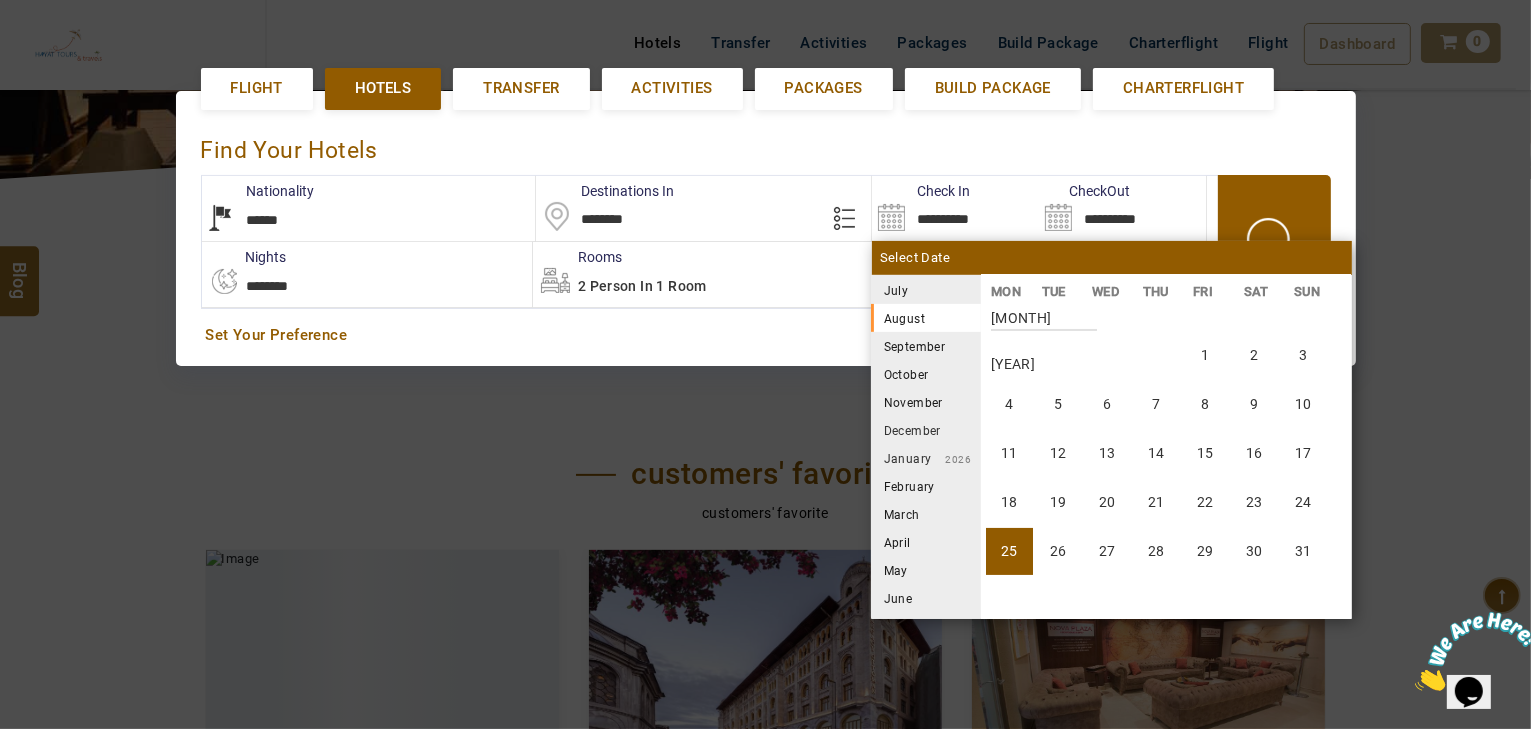 click on "25" at bounding box center [1009, 551] 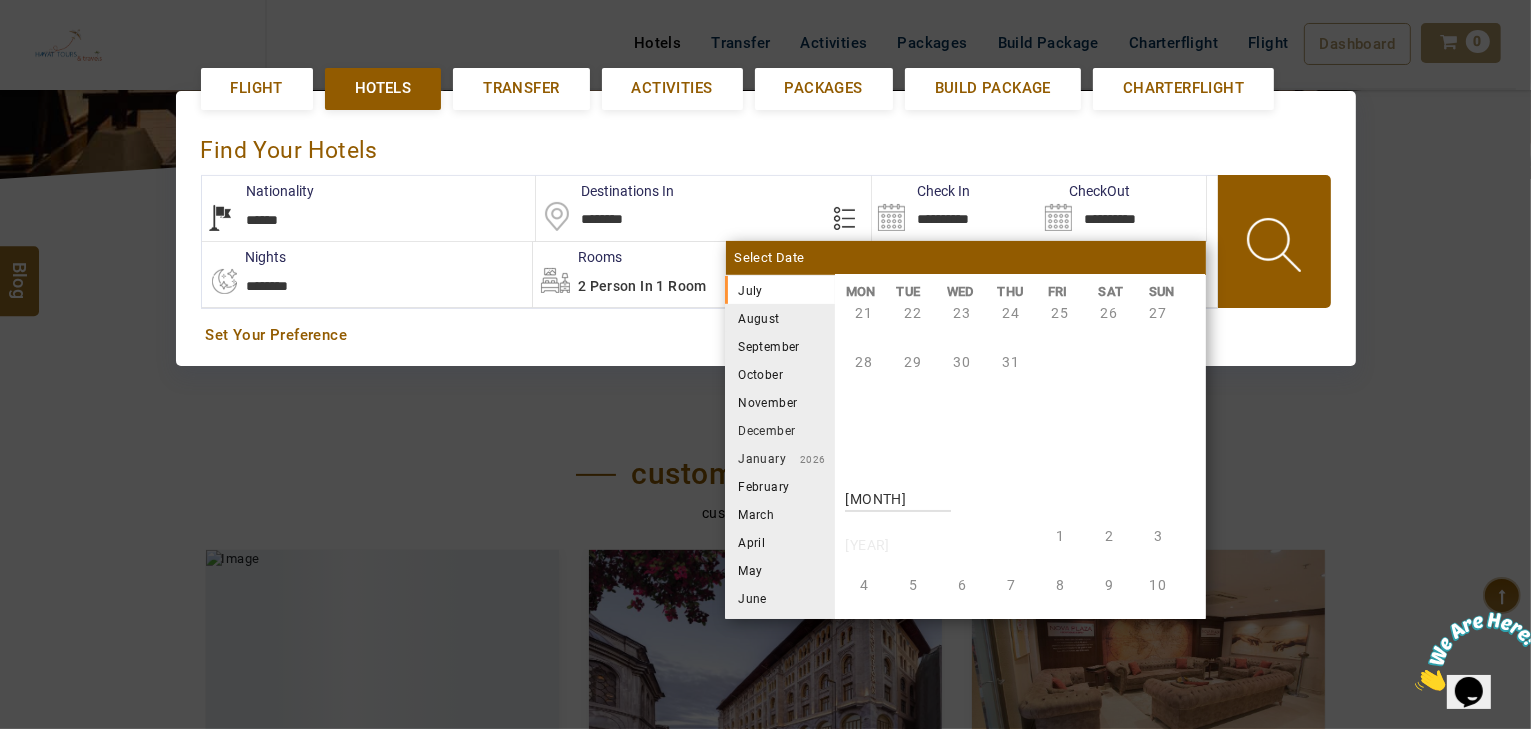 scroll, scrollTop: 294, scrollLeft: 0, axis: vertical 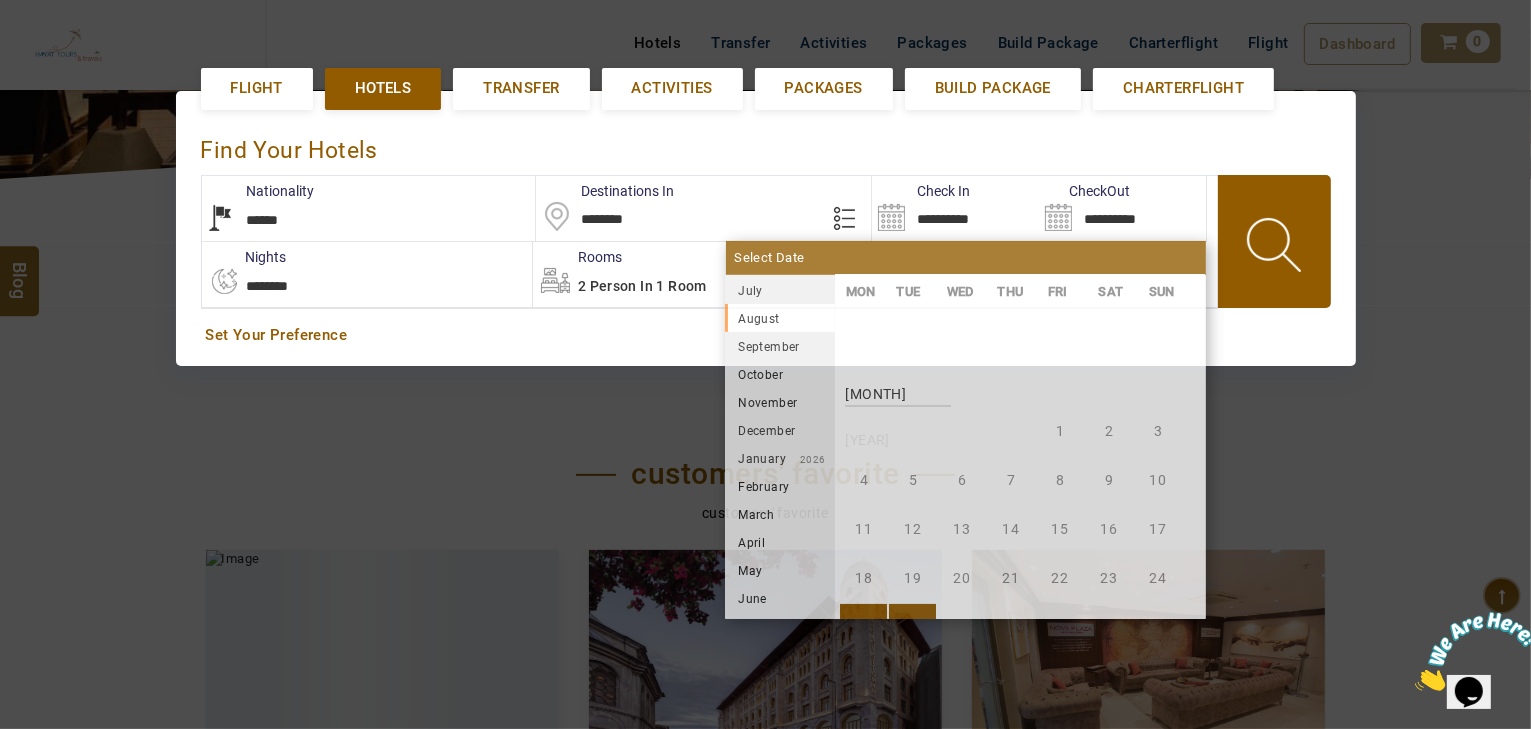 drag, startPoint x: 316, startPoint y: 286, endPoint x: 308, endPoint y: 303, distance: 18.788294 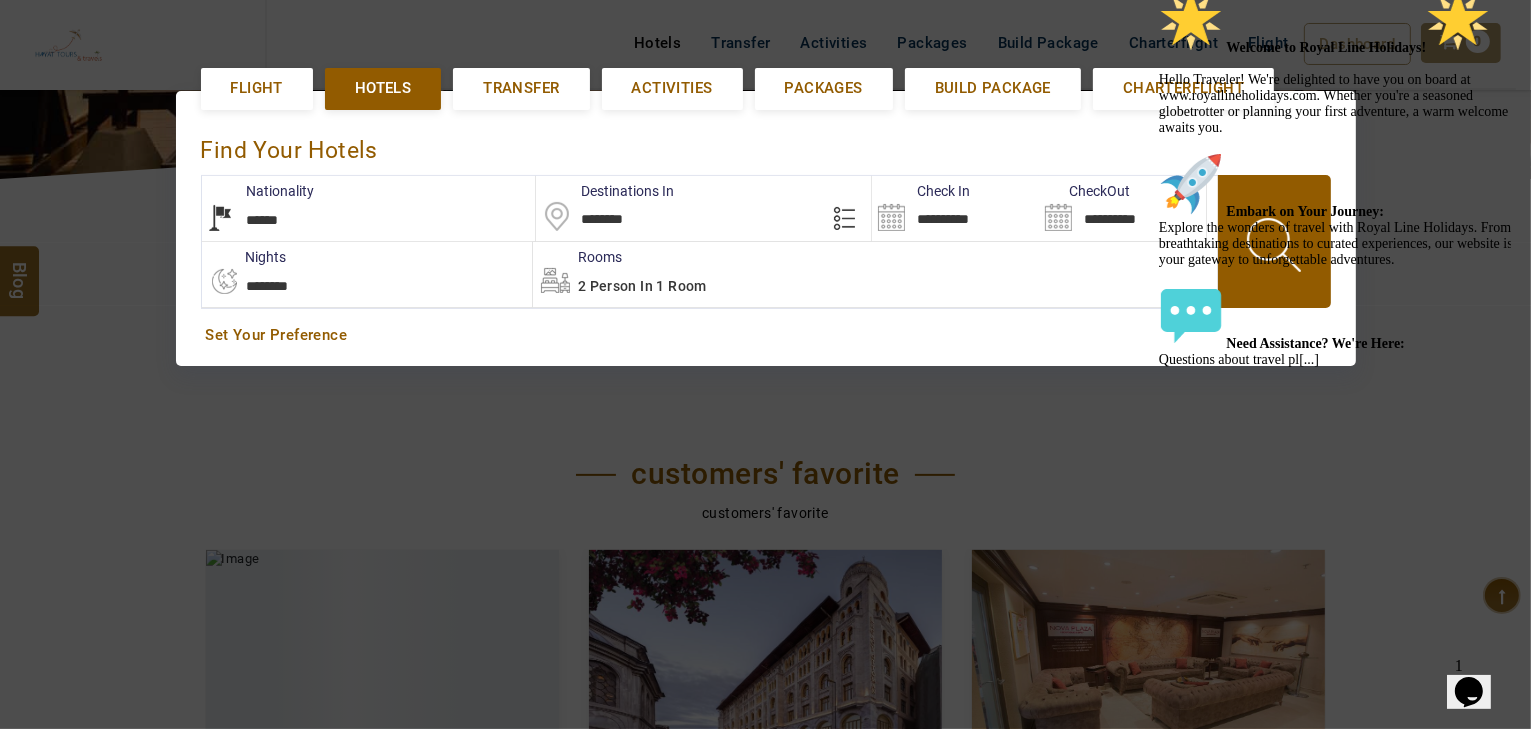 select on "*" 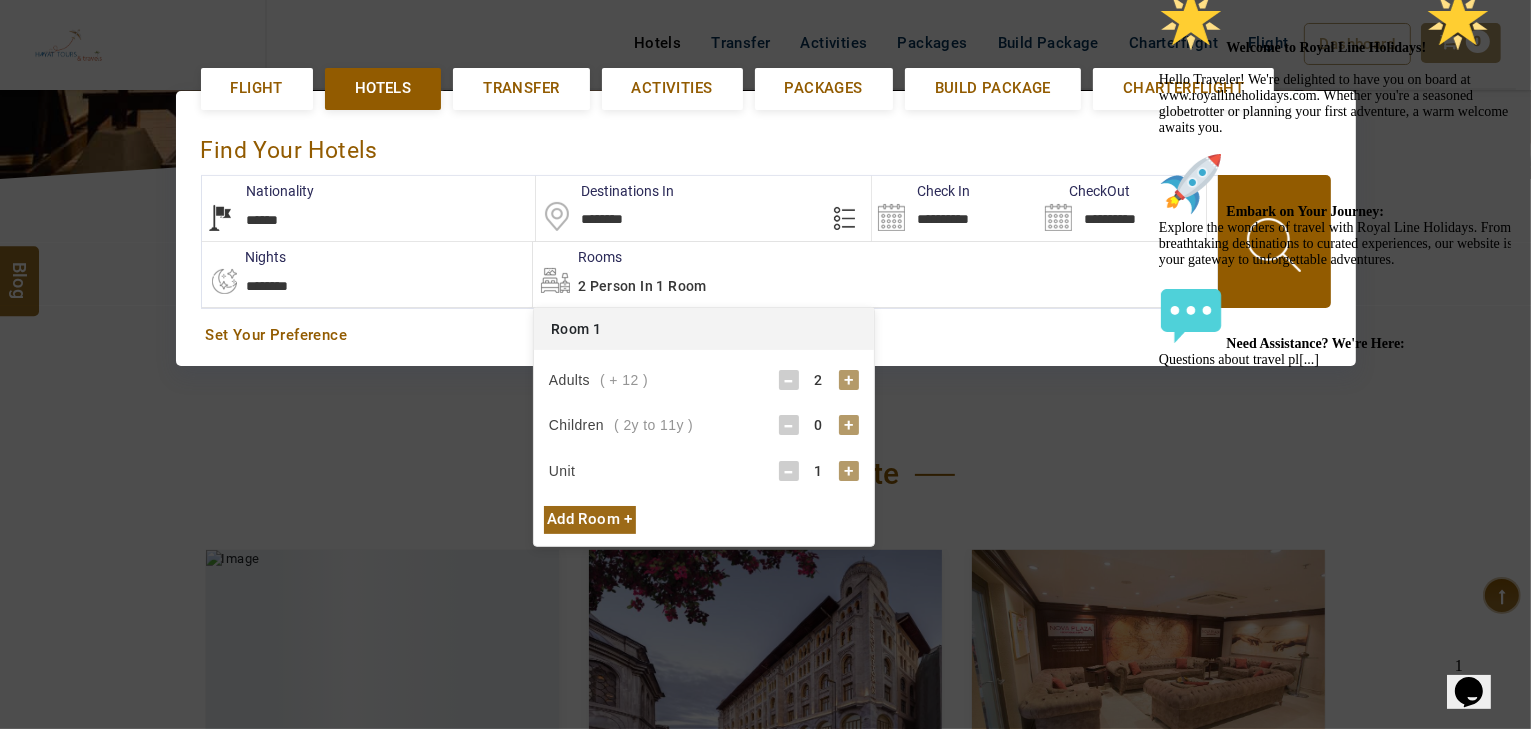 click at bounding box center (1338, -12) 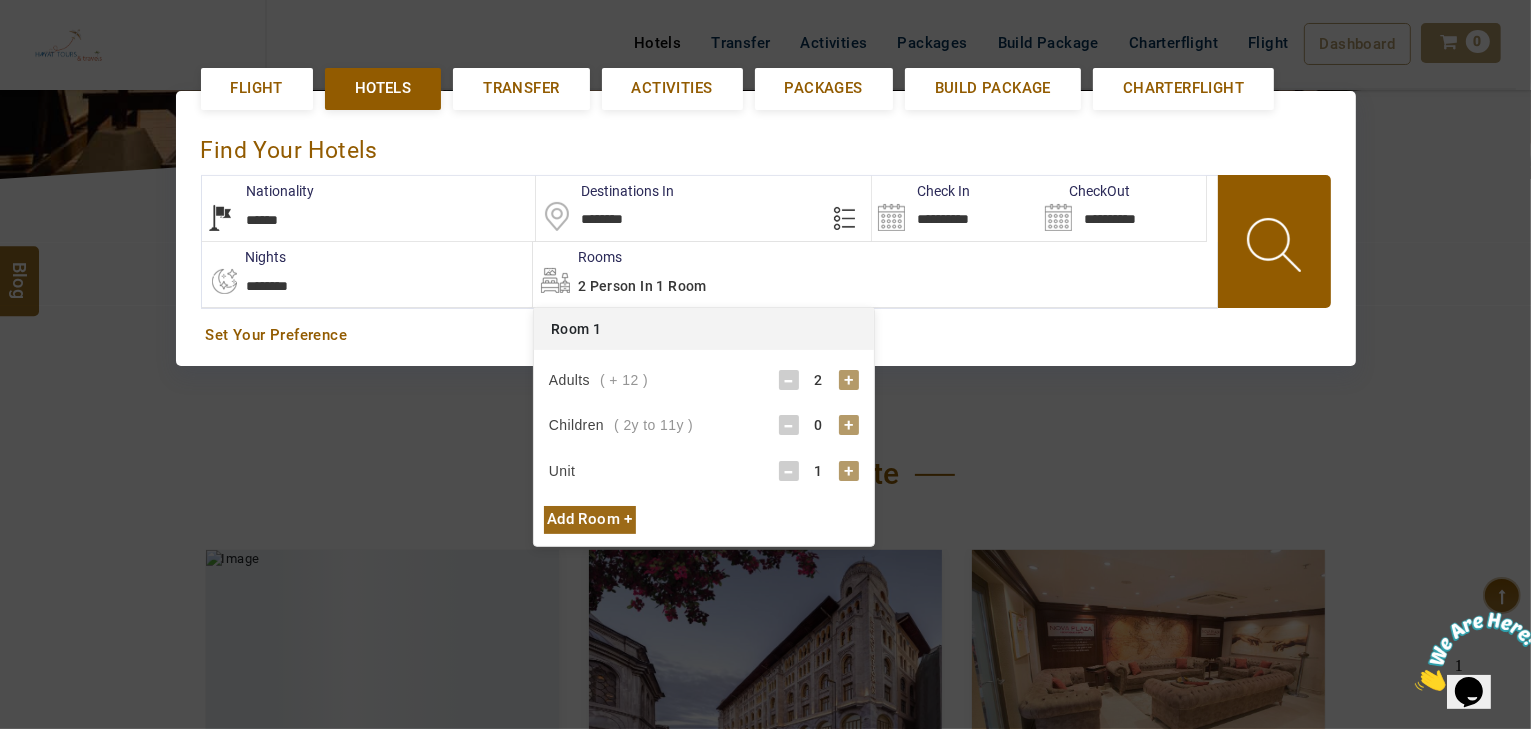 click at bounding box center (1276, 248) 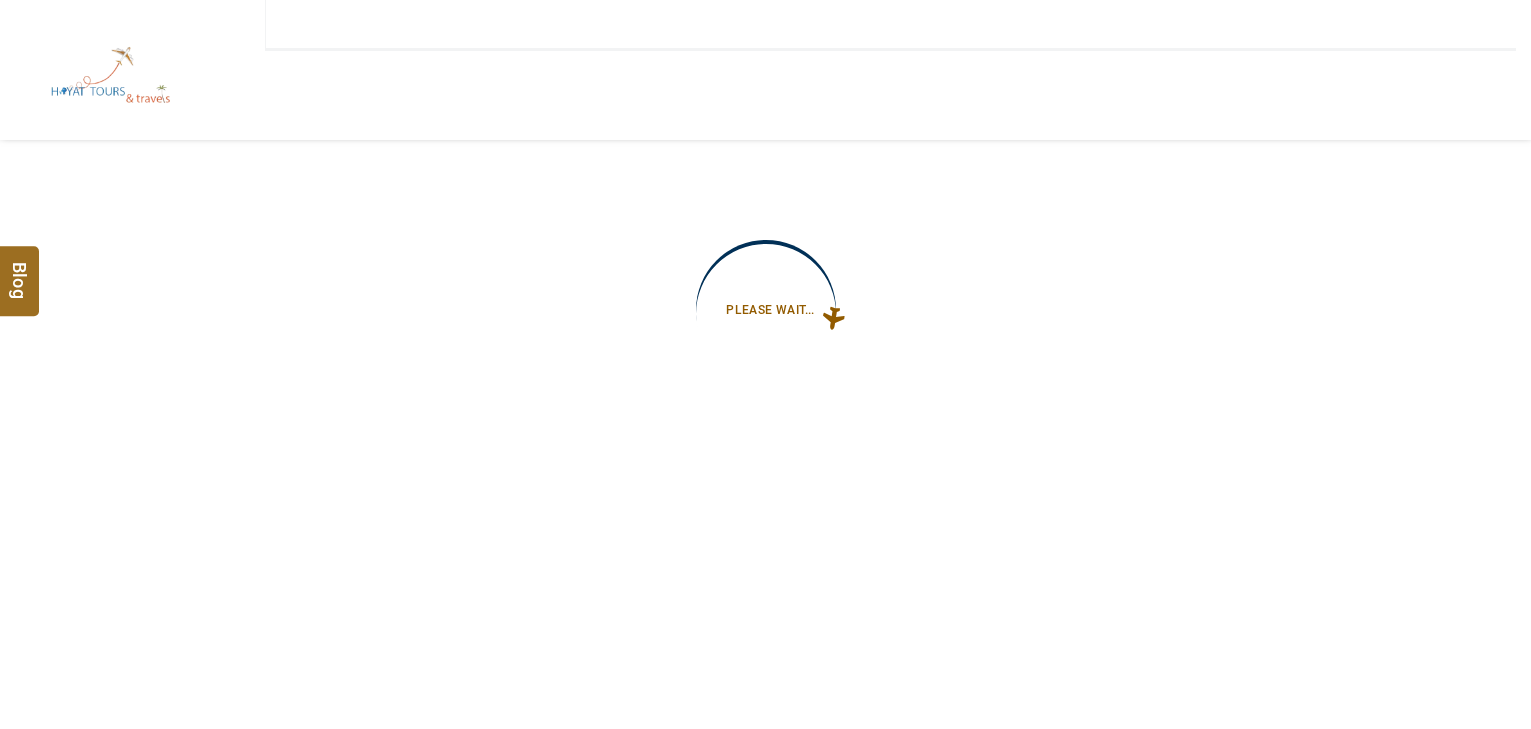 type on "**********" 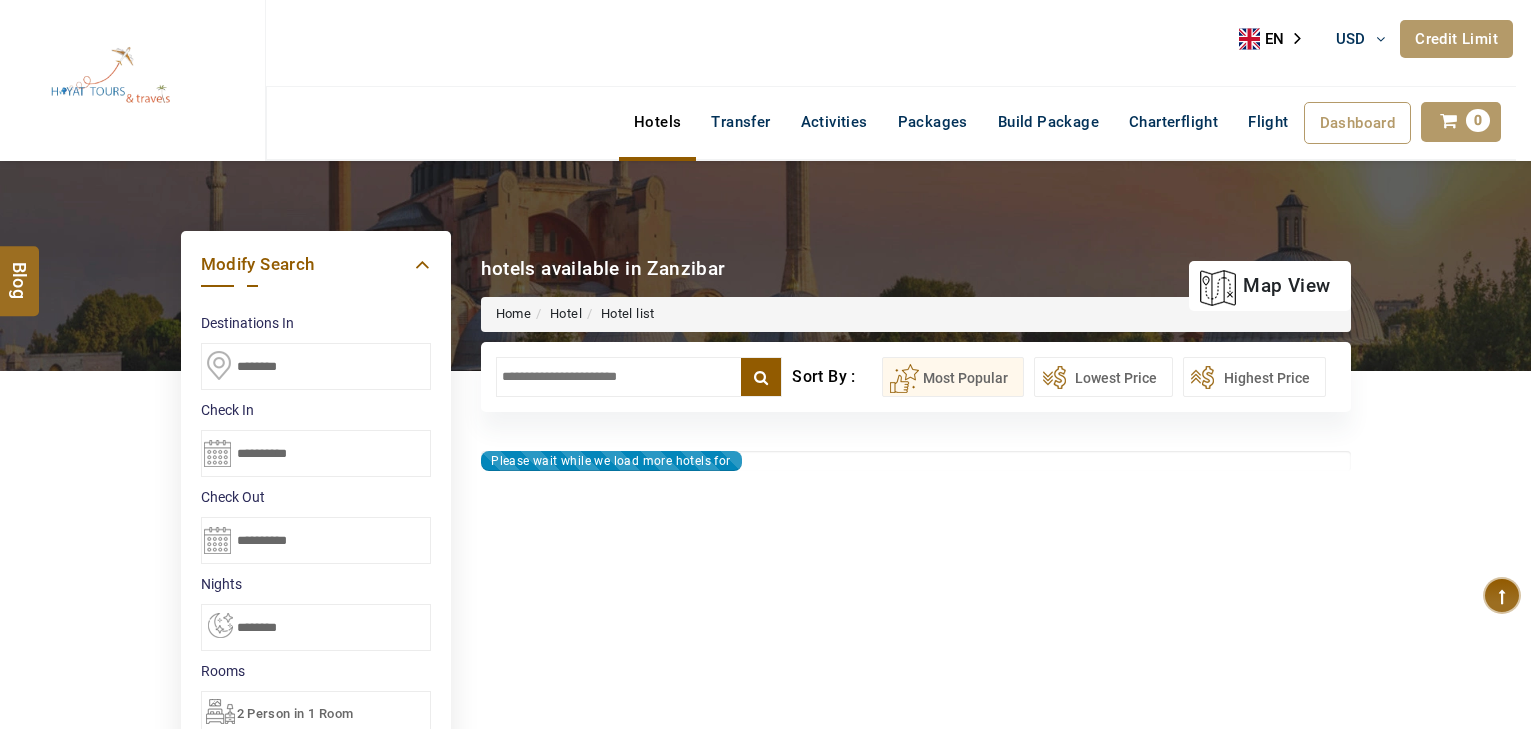 scroll, scrollTop: 0, scrollLeft: 0, axis: both 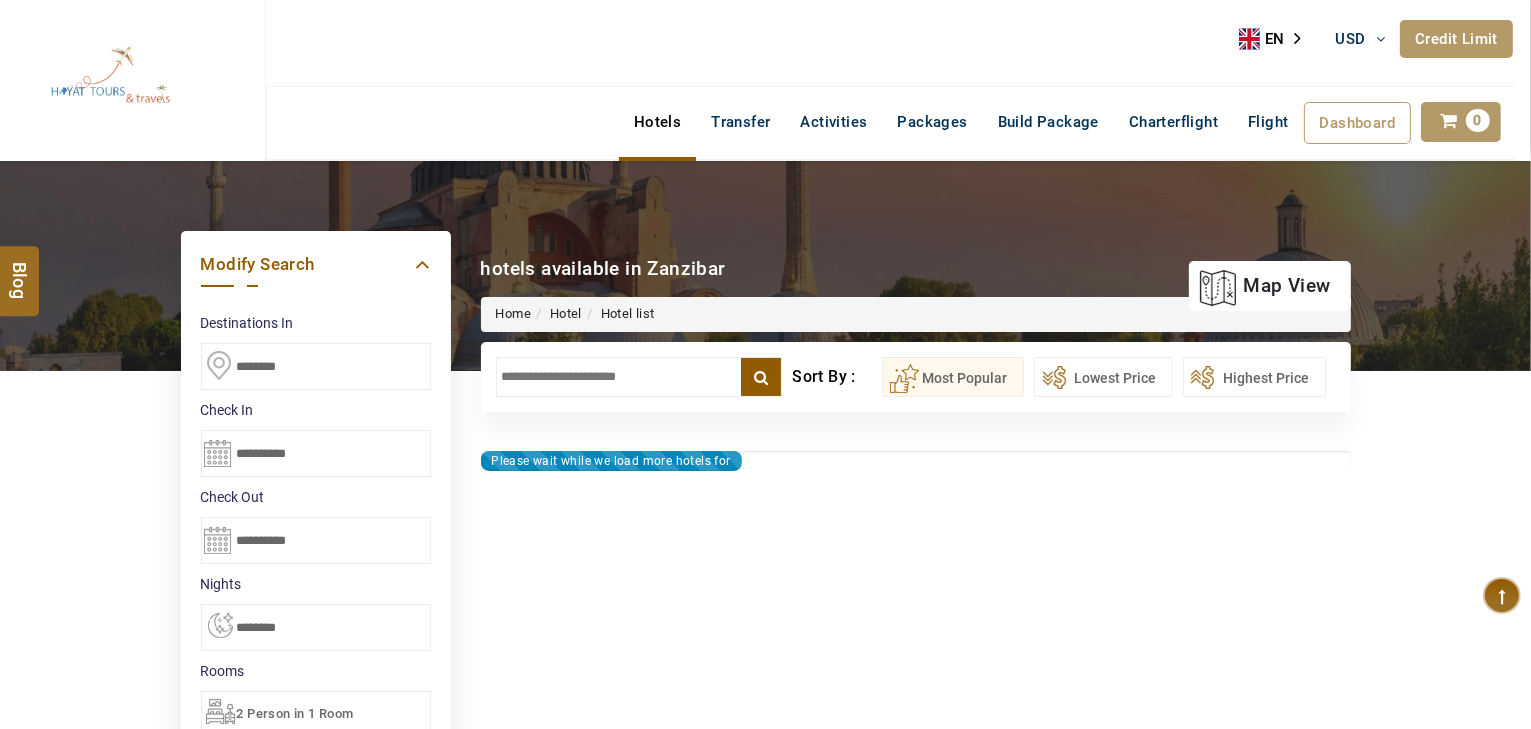 type on "**********" 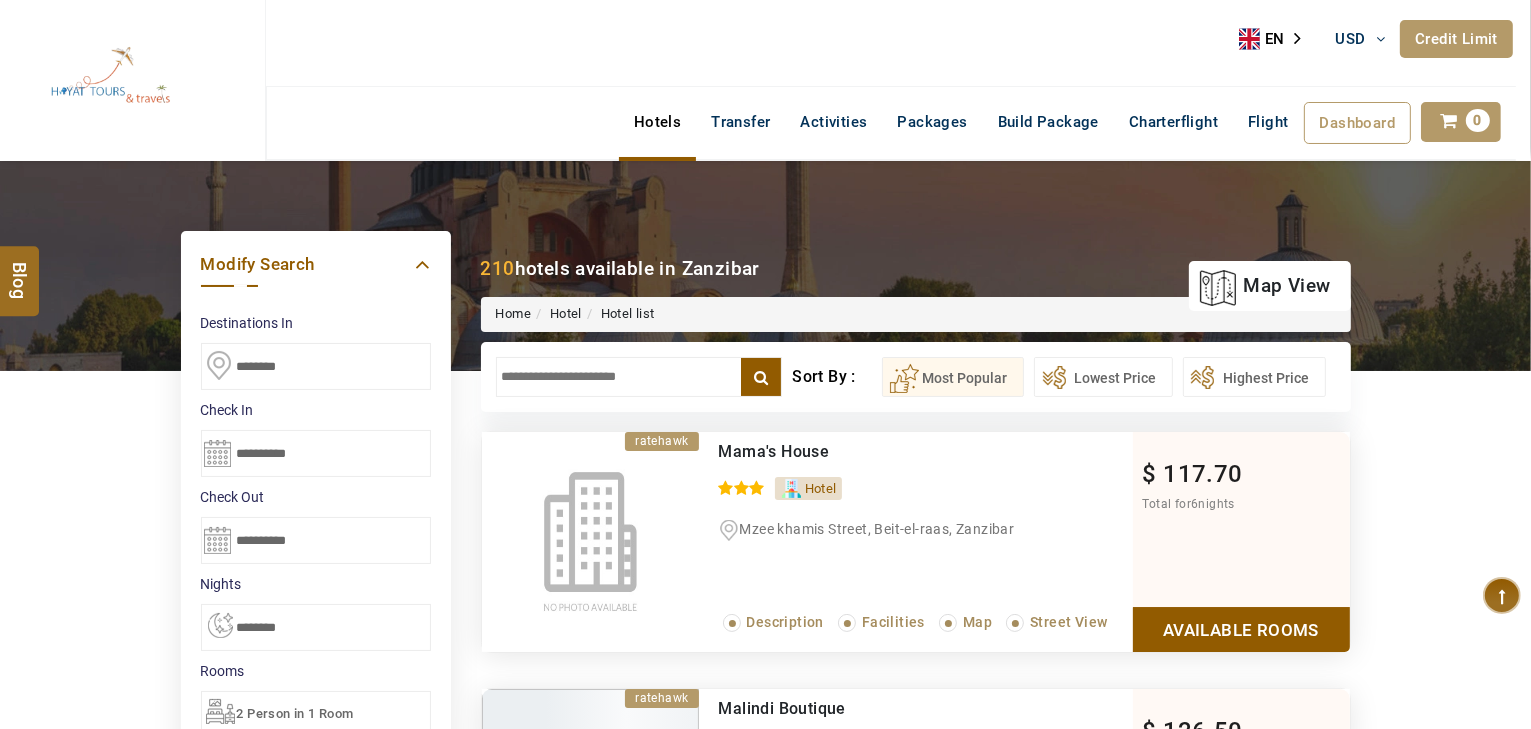 click at bounding box center (639, 377) 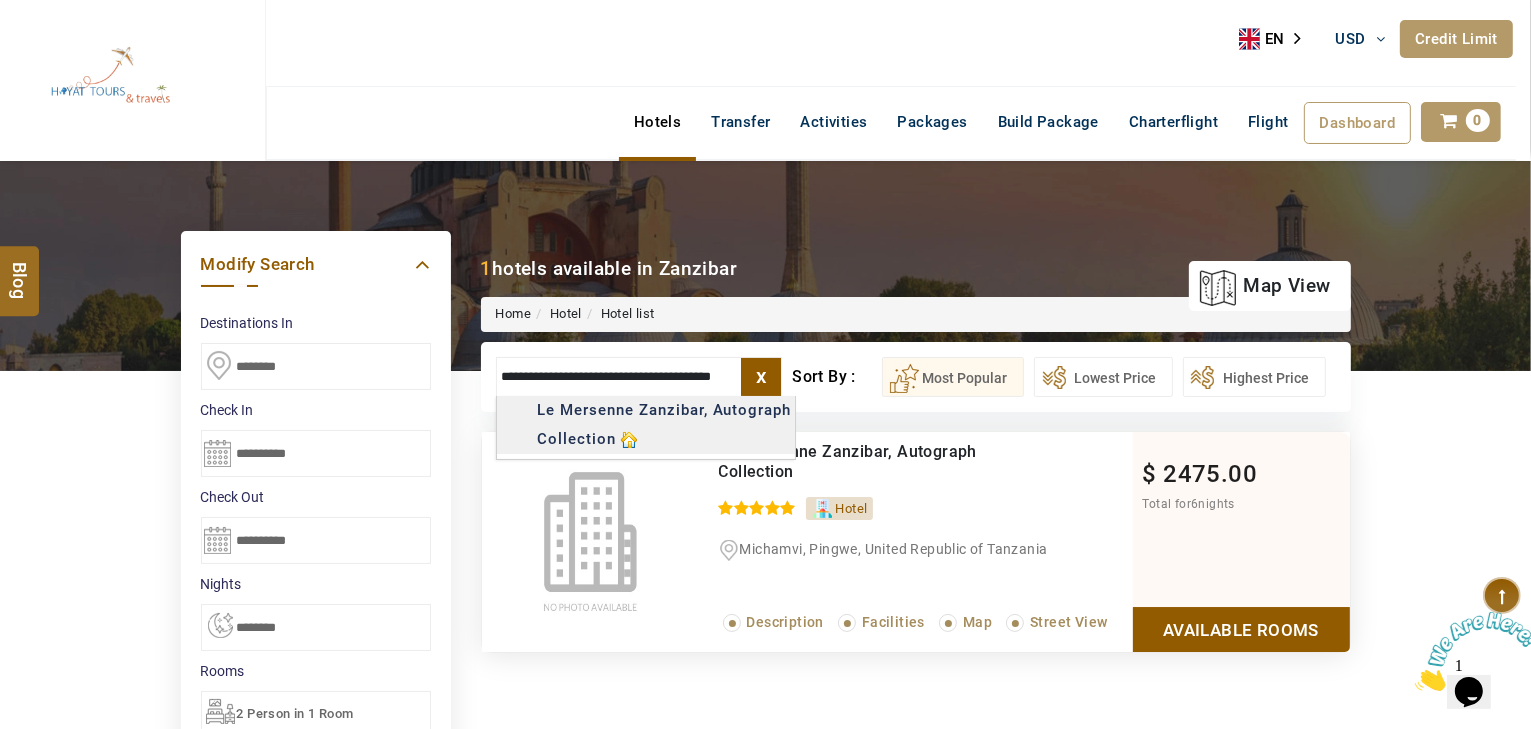 scroll, scrollTop: 0, scrollLeft: 0, axis: both 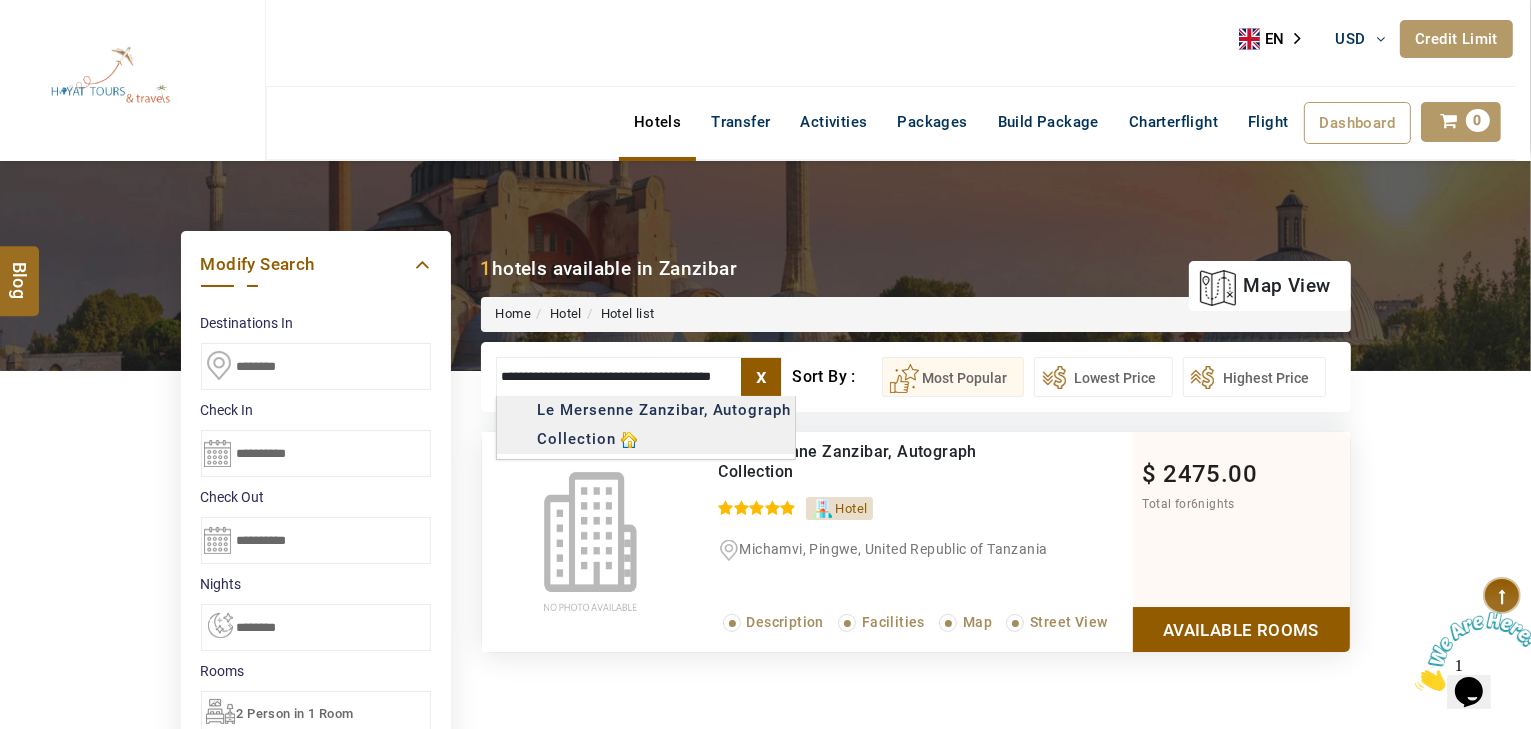 click on "HAYAYT TOURS USD AED  AED EUR  € USD  $ INR  ₹ THB  ฿ IDR  Rp BHD  BHD TRY  ₺ Credit Limit EN HE AR ES PT ZH Helpline
+971 55 344 0168 Register Now +971 55 344 0168 info@royallineholidays.com About Us What we Offer Blog Why Us Contact Hotels  Transfer Activities Packages Build Package Charterflight Flight Dashboard My Profile My Booking My Reports My Quotation Sign Out 0 Points Redeem Now To Redeem 58318  Points Future Points  1074   Points Credit Limit Credit Limit USD 30000.00 70% Complete Used USD 12418.90 Available USD 17581.10 Setting  Looks like you haven't added anything to your cart yet Countinue Shopping ***** ****** Please Wait.. Blog demo
Remember me Forgot
password? LOG IN Don't have an account?   Register Now My Booking View/ Print/Cancel Your Booking without Signing in Submit Applying Filters...... Hotels For You Will Be Loading Soon demo
In A Few Moment, You Will Be Celebrating Best Hotel options galore ! Check In   CheckOut Rooms Rooms X Map Wifi" at bounding box center [765, 1094] 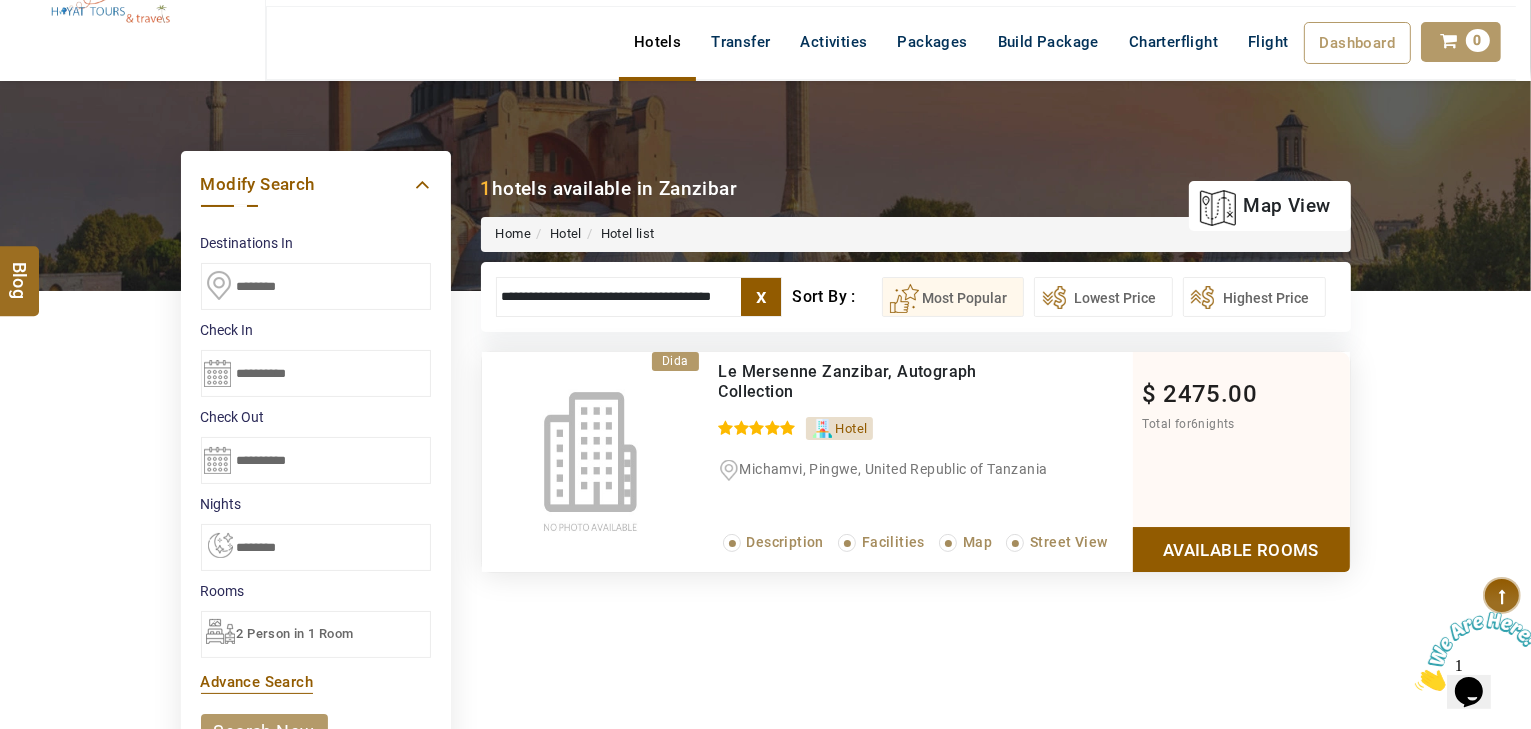 type on "**********" 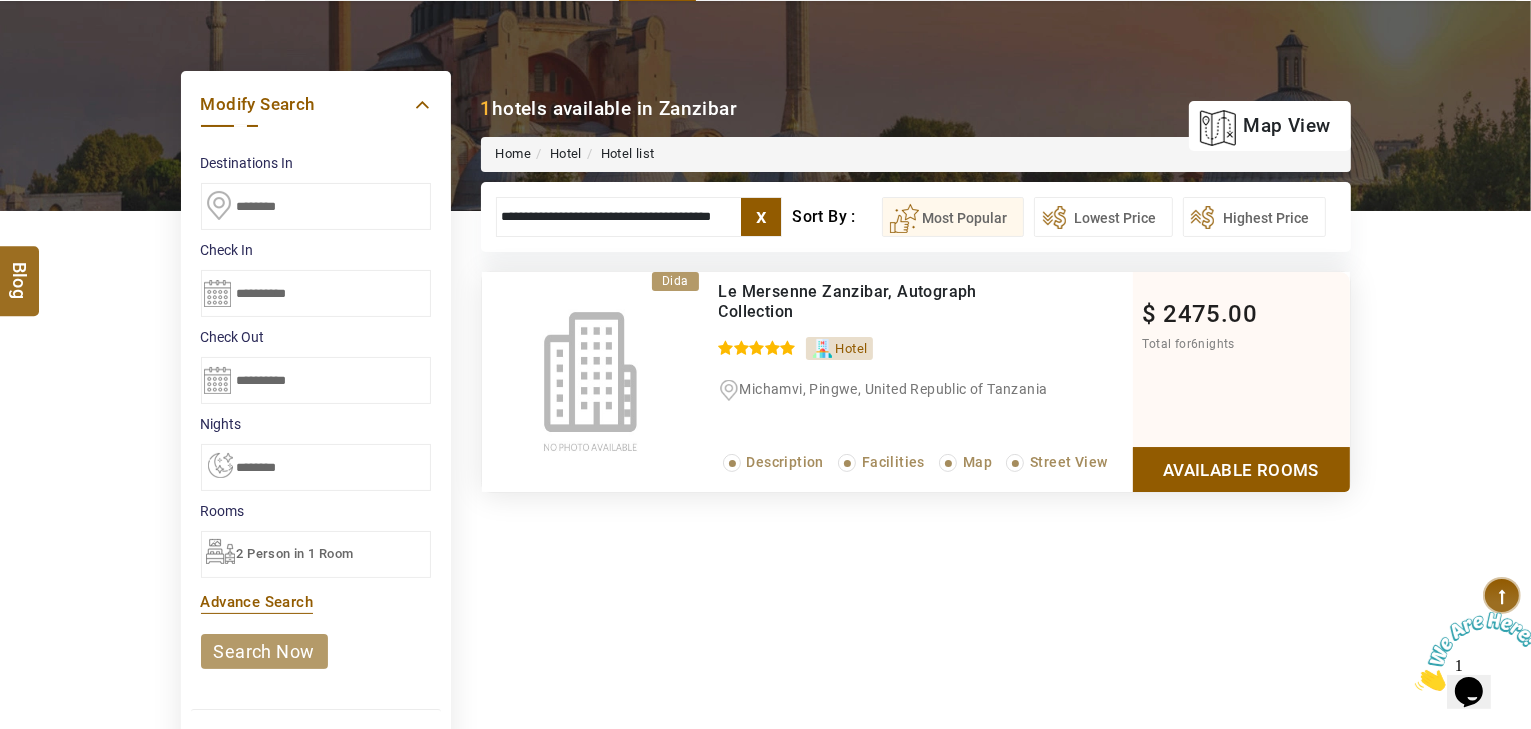 click on "Available Rooms" at bounding box center [1241, 469] 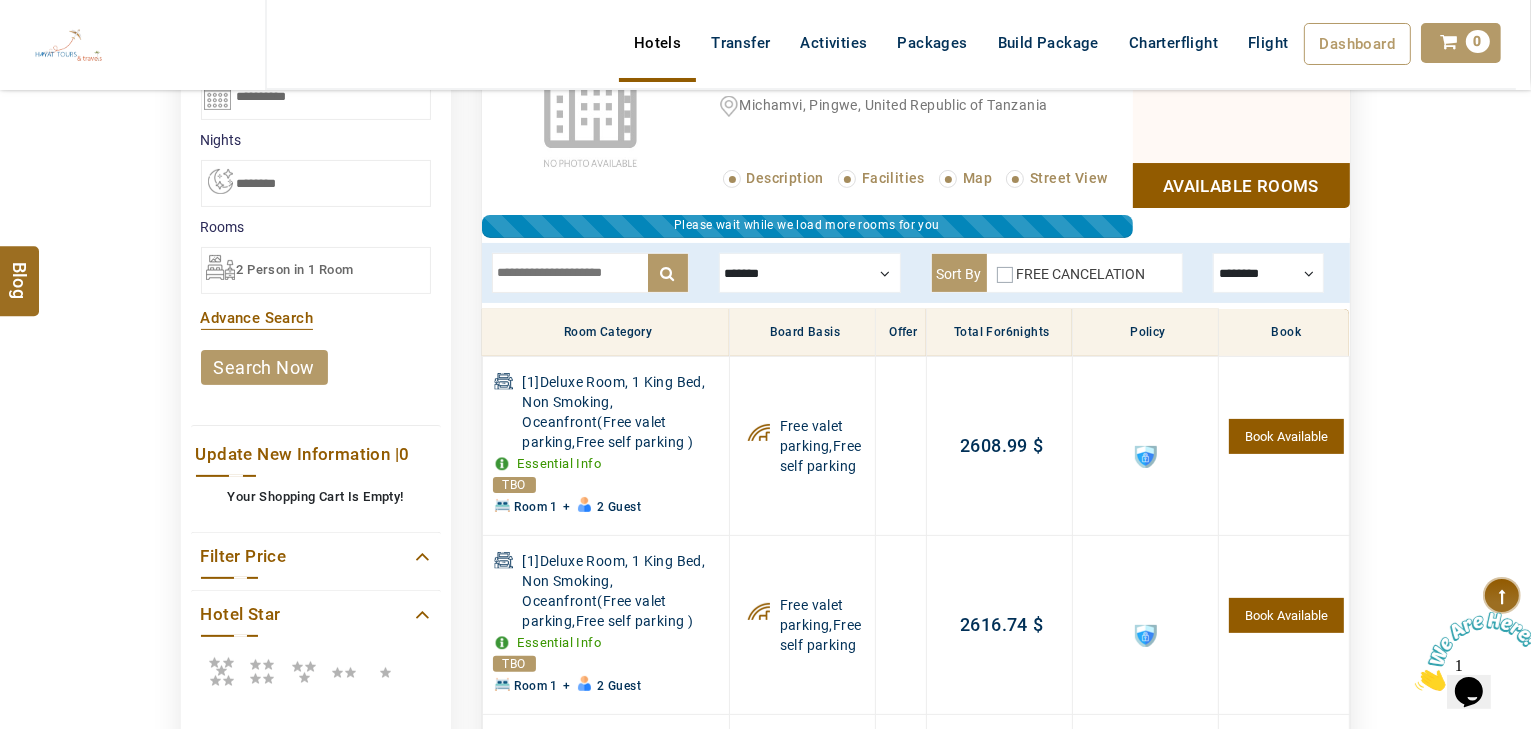 scroll, scrollTop: 380, scrollLeft: 0, axis: vertical 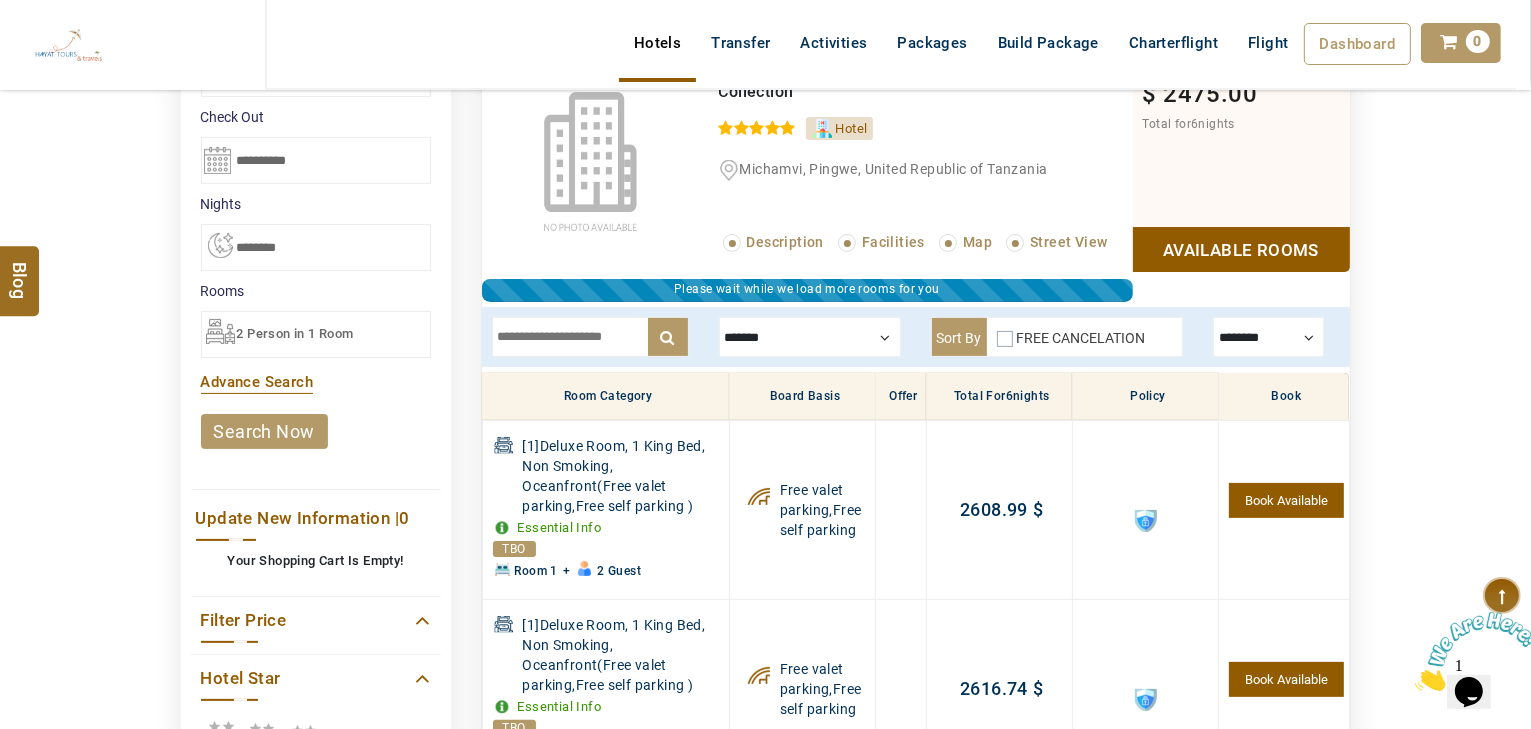 click at bounding box center (810, 337) 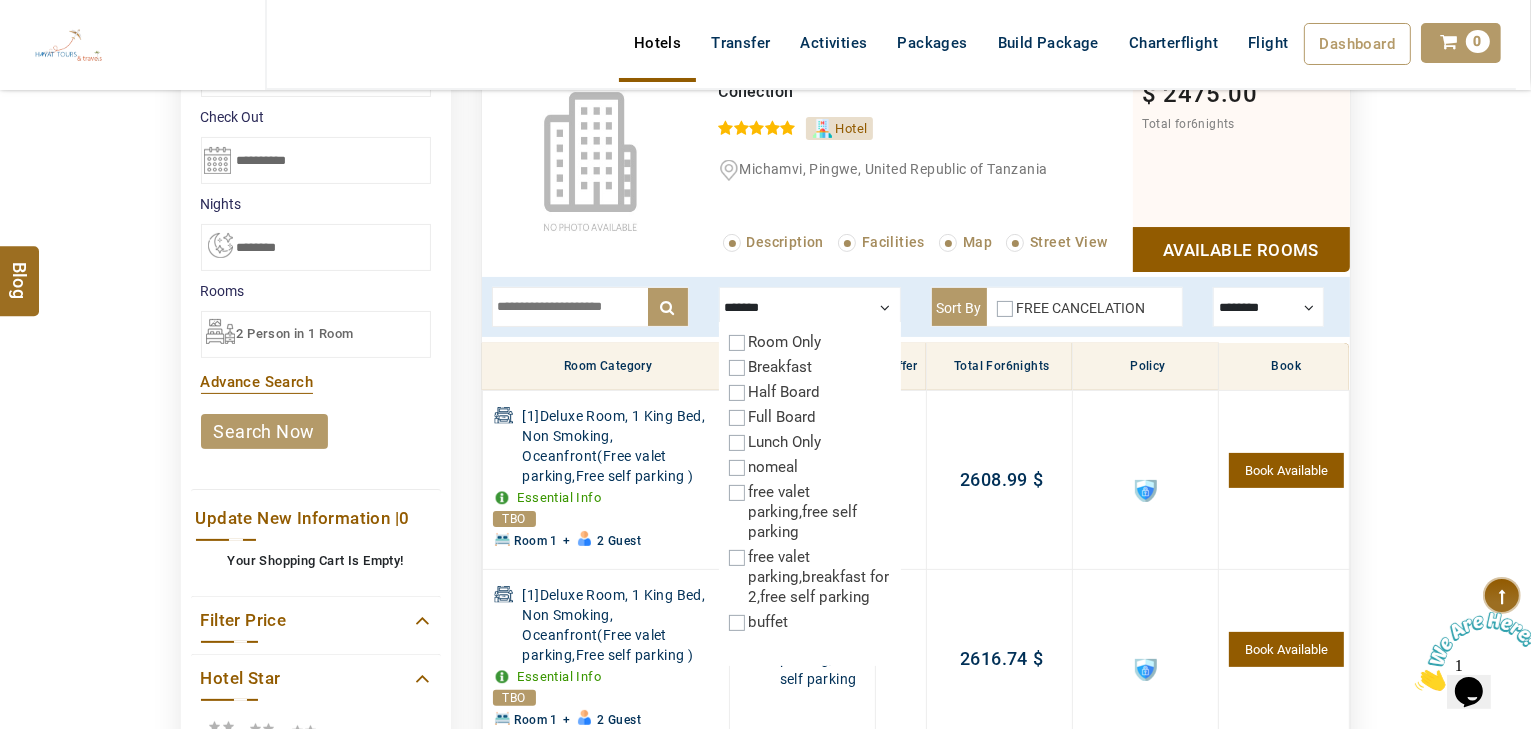 click on "Full Board" at bounding box center (783, 417) 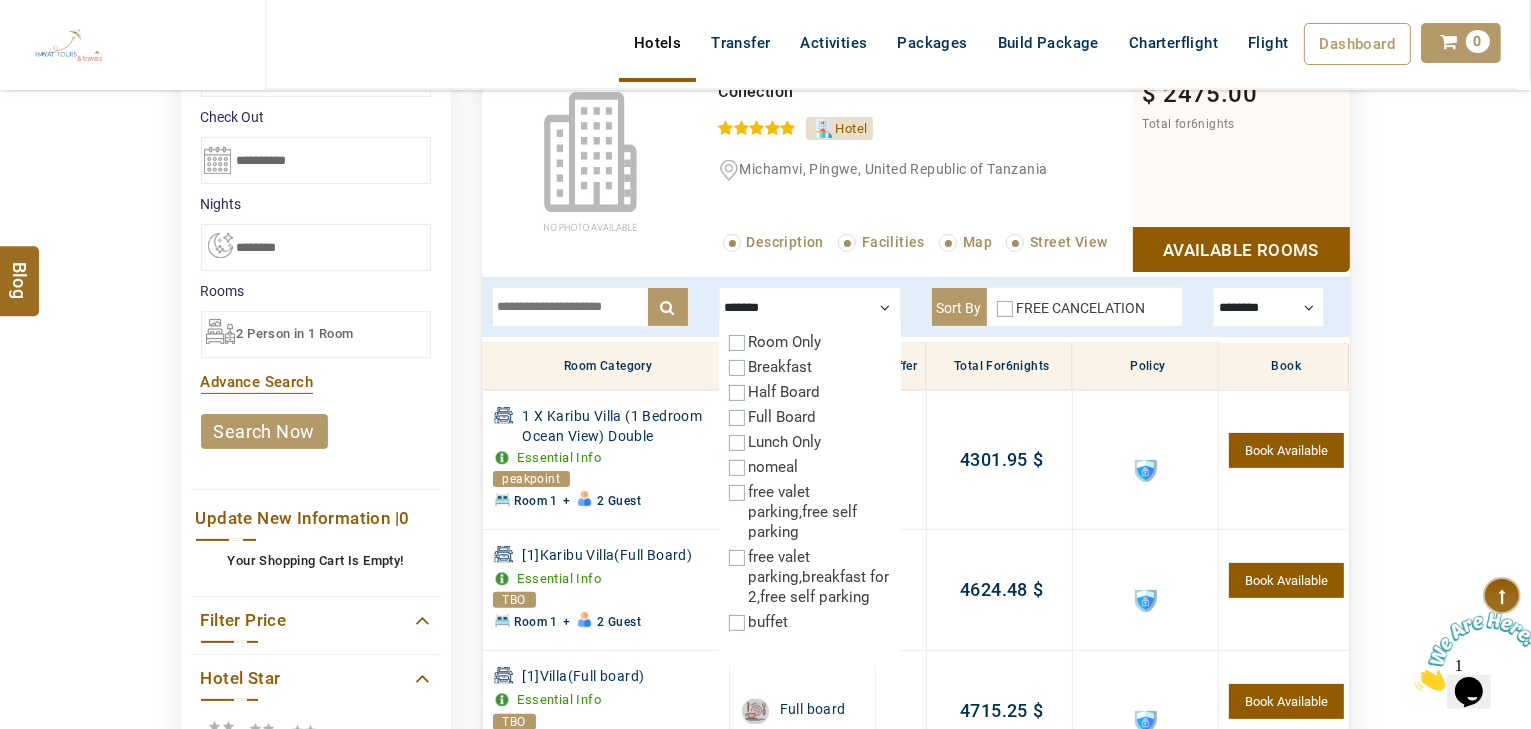 click on "Full Board" at bounding box center (783, 417) 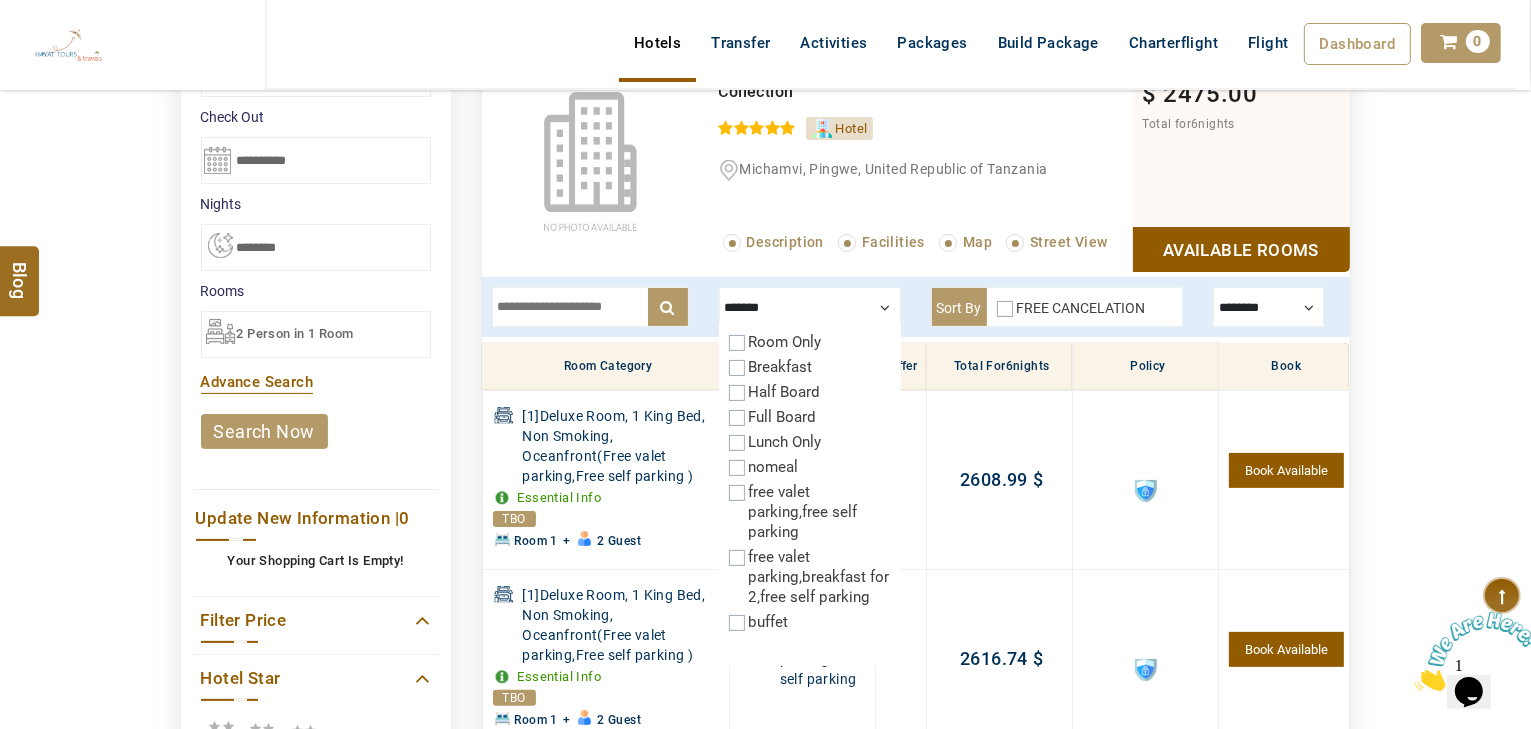 click on "Half Board" at bounding box center [785, 392] 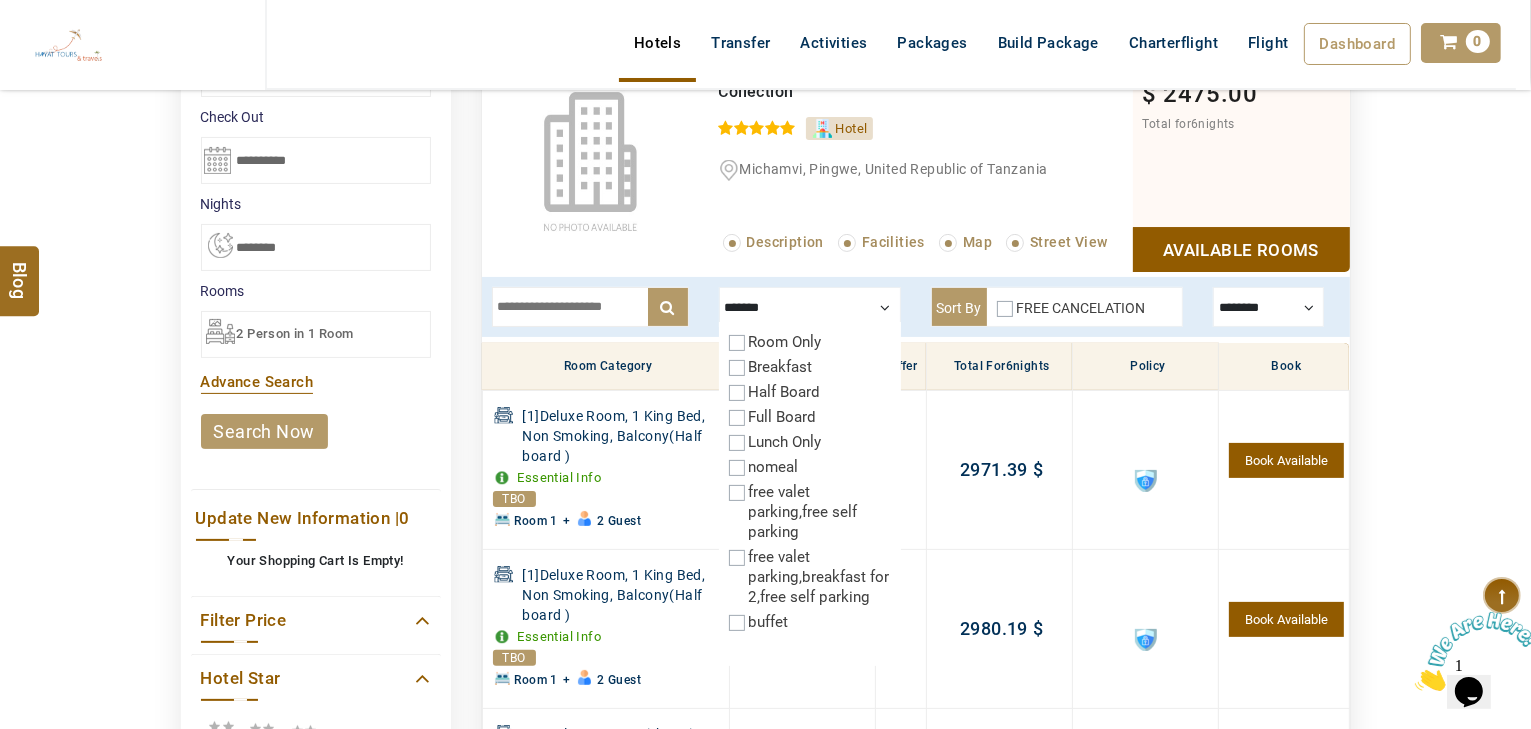 click at bounding box center (590, 307) 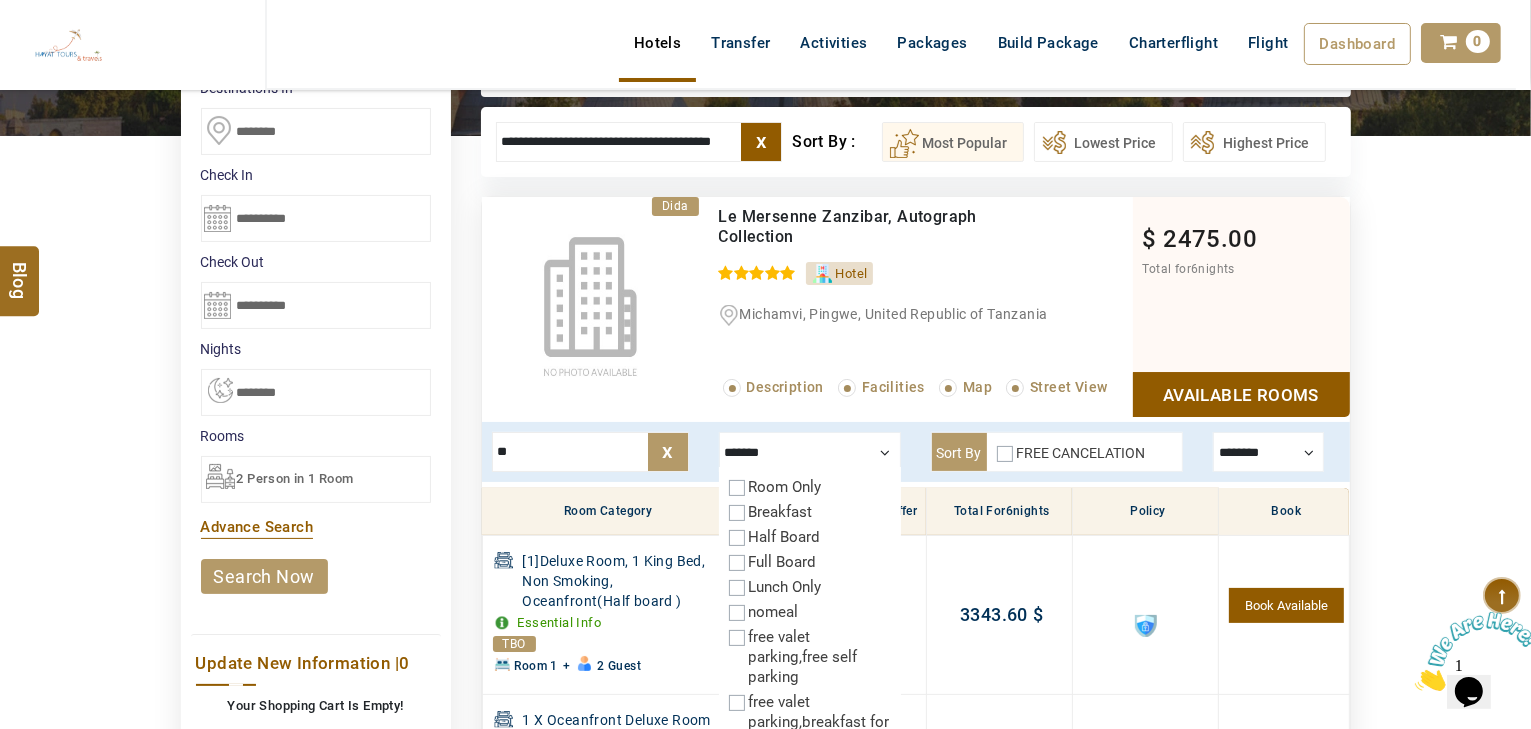 scroll, scrollTop: 220, scrollLeft: 0, axis: vertical 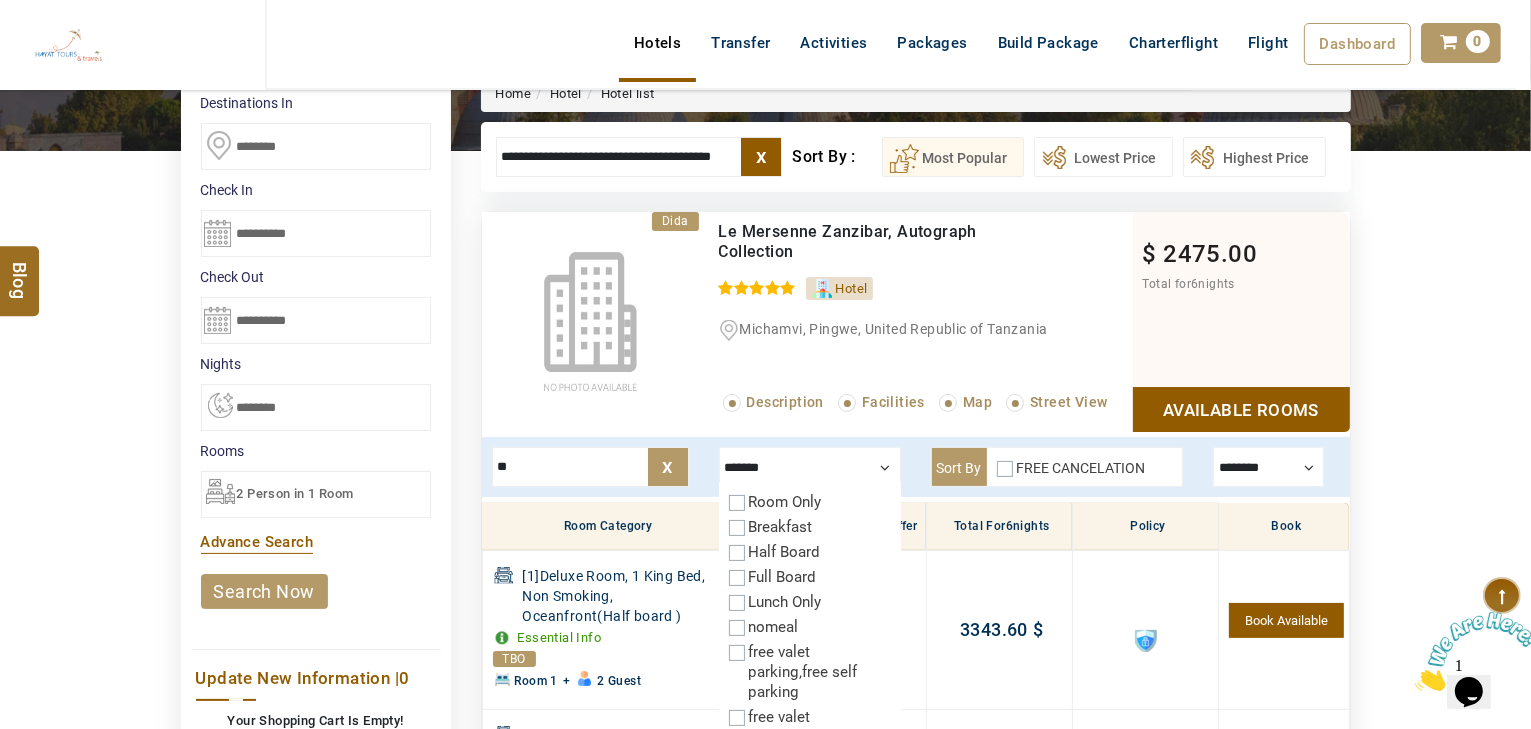 type on "**" 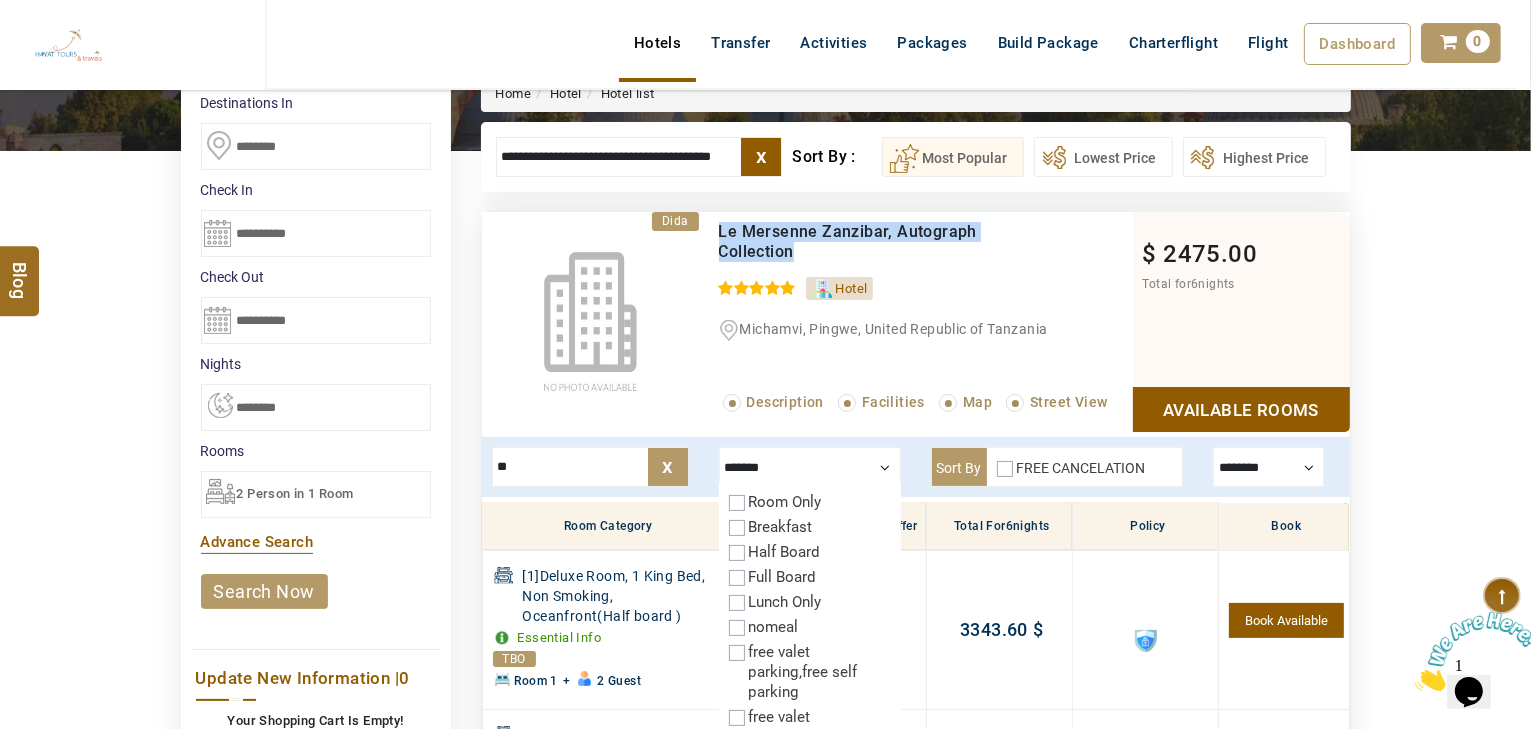 drag, startPoint x: 832, startPoint y: 248, endPoint x: 719, endPoint y: 230, distance: 114.424644 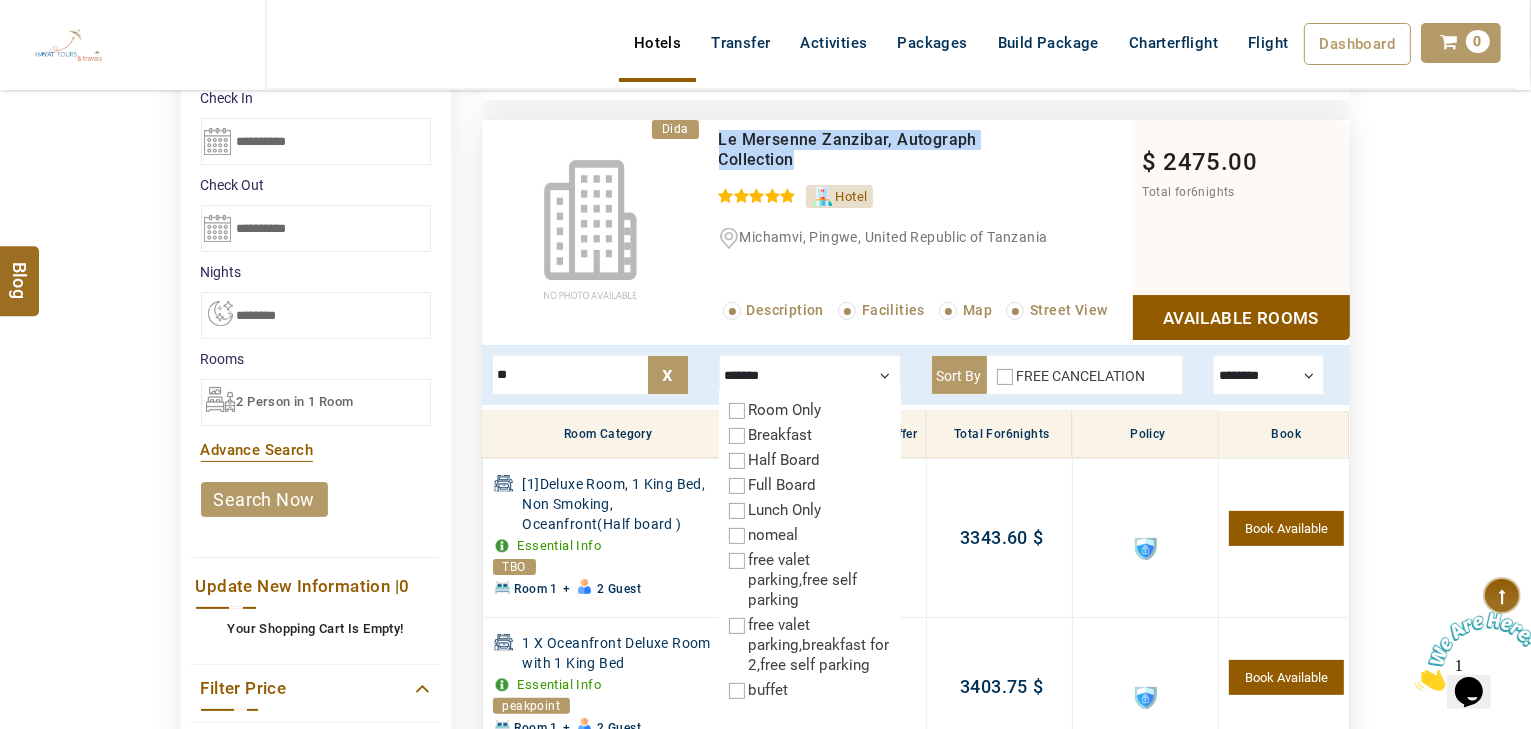 scroll, scrollTop: 220, scrollLeft: 0, axis: vertical 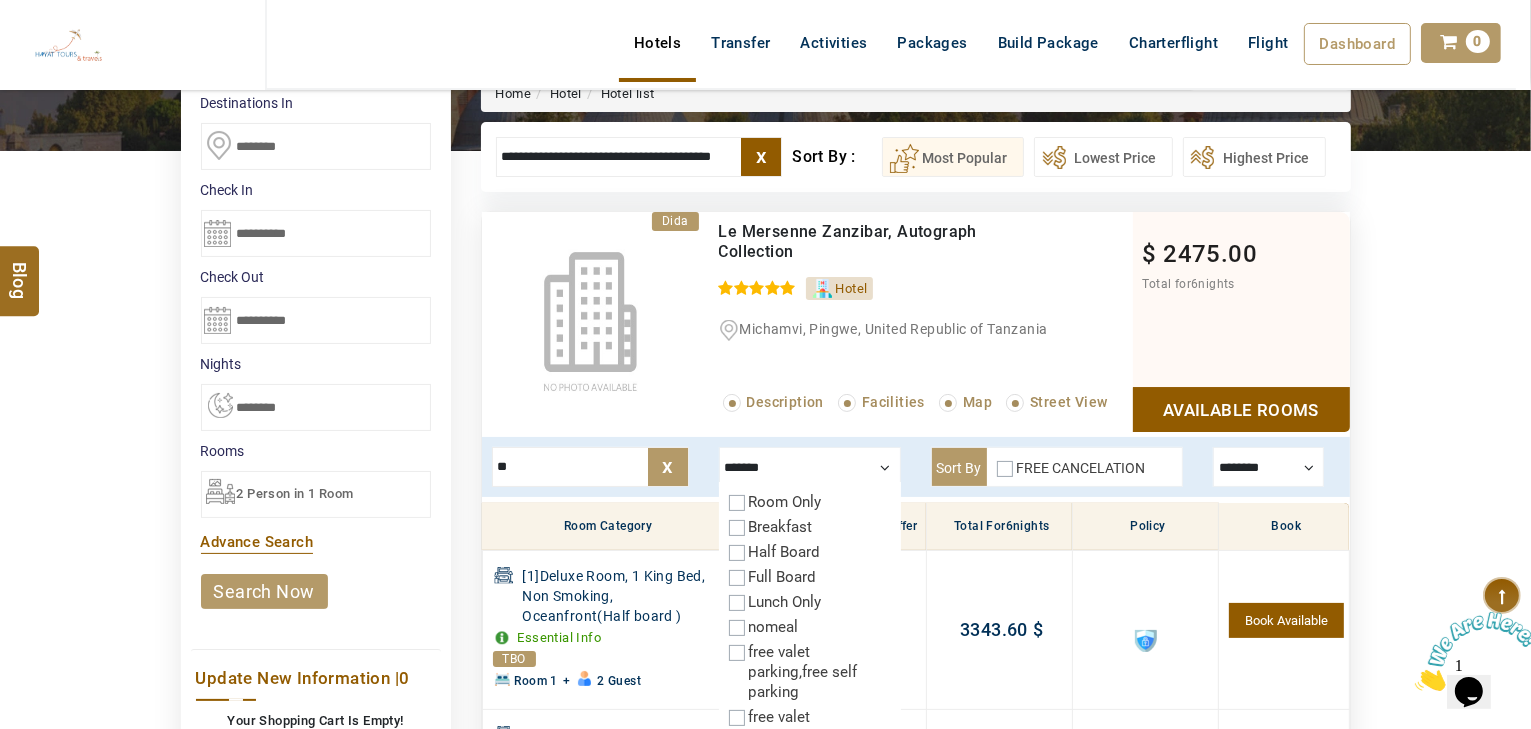 click on "x" at bounding box center (761, 157) 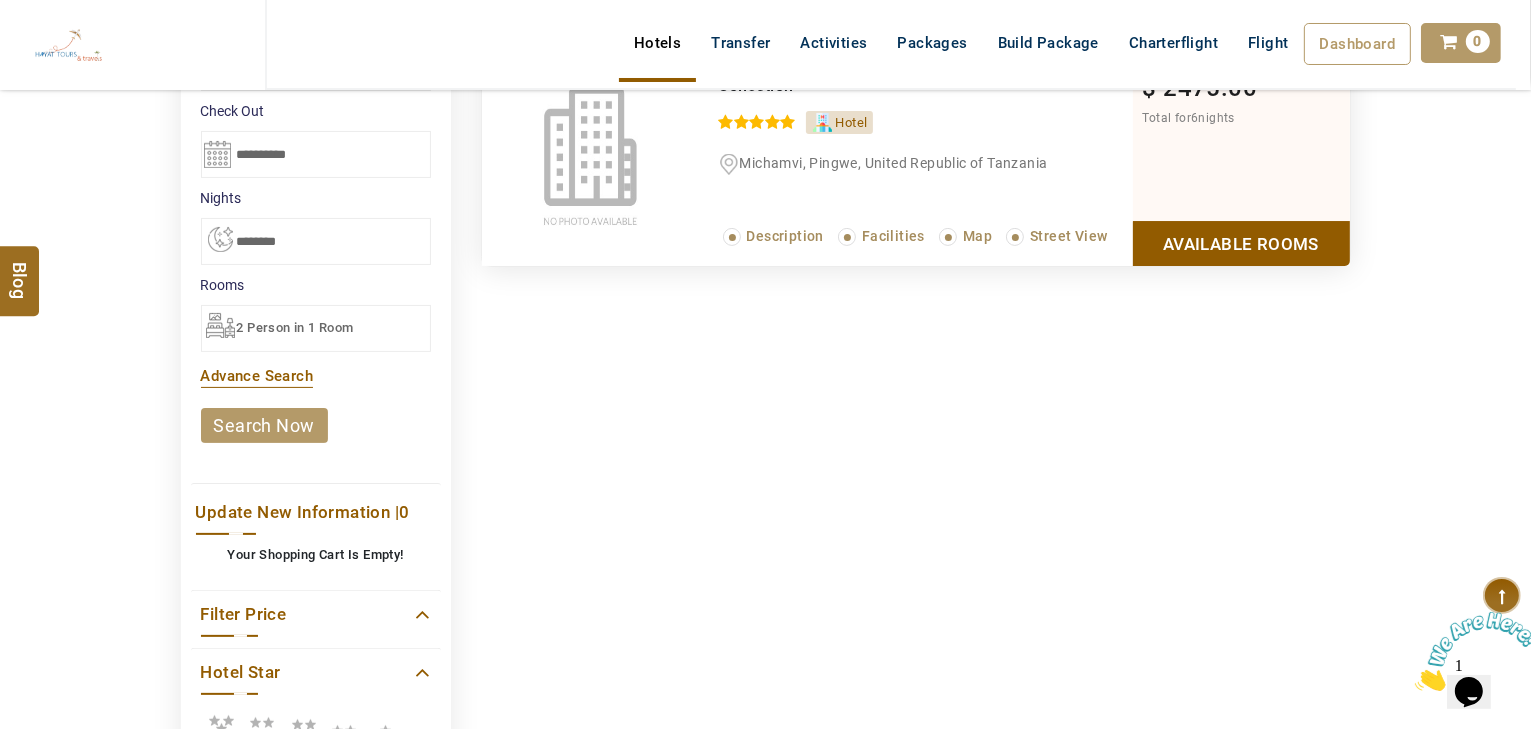scroll, scrollTop: 700, scrollLeft: 0, axis: vertical 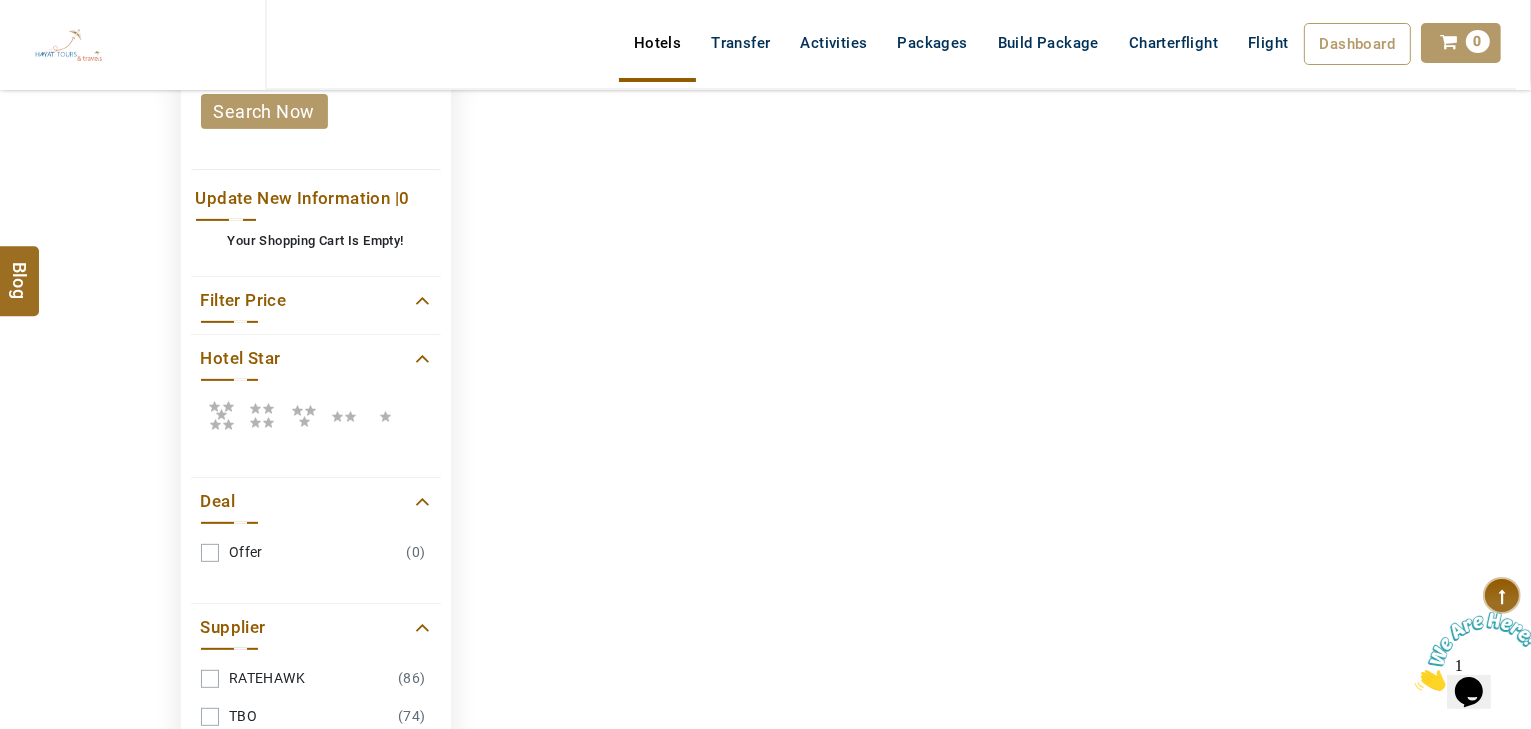 click at bounding box center (221, 415) 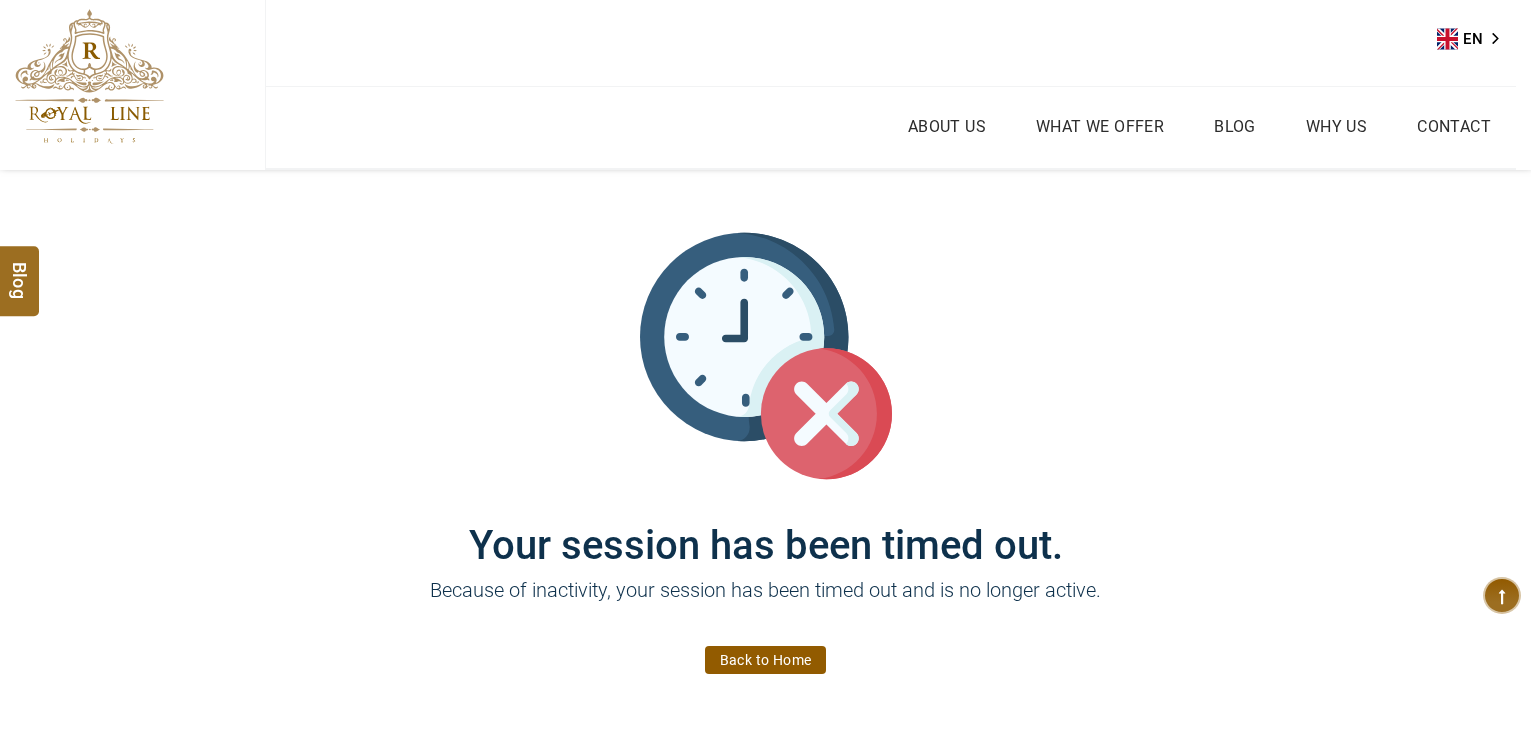 scroll, scrollTop: 0, scrollLeft: 0, axis: both 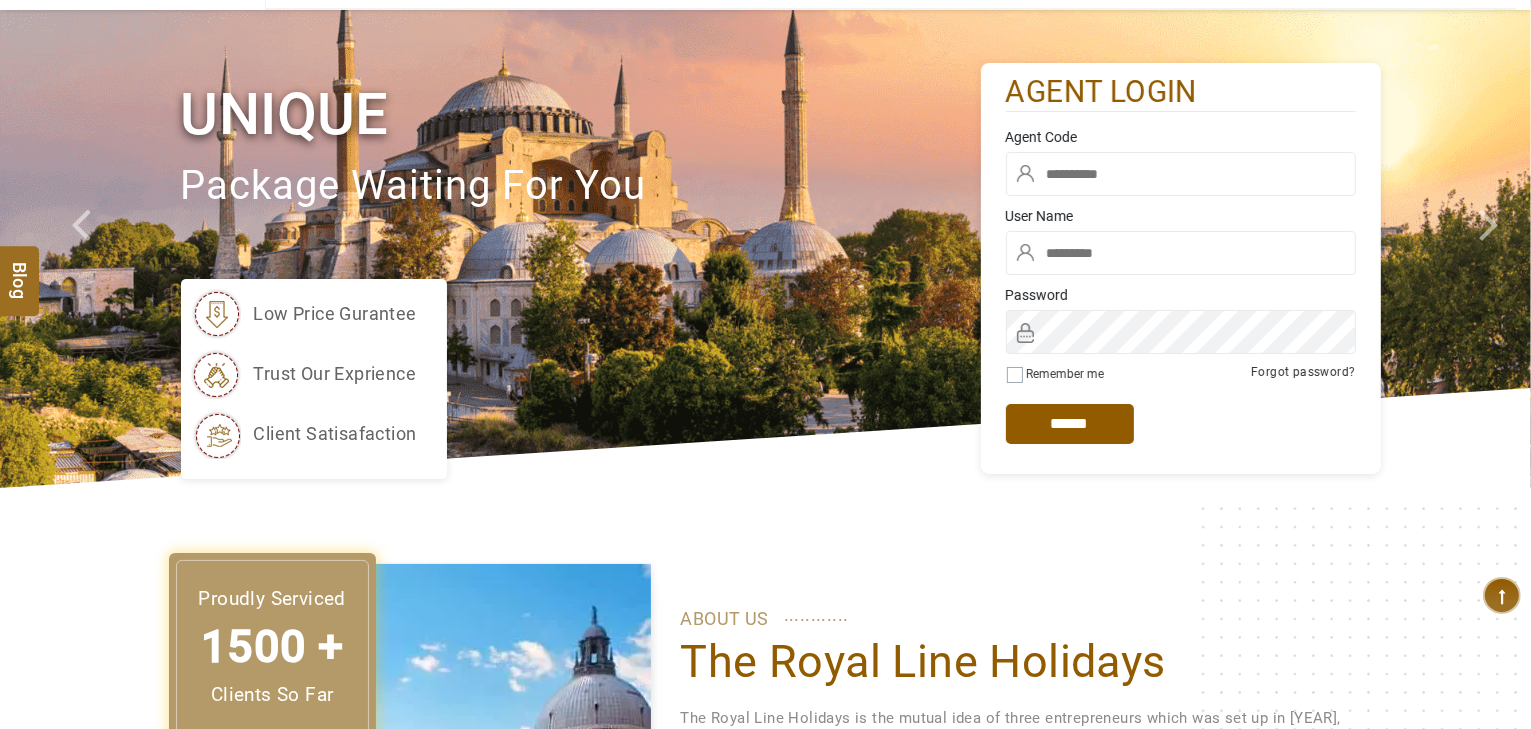 type on "*****" 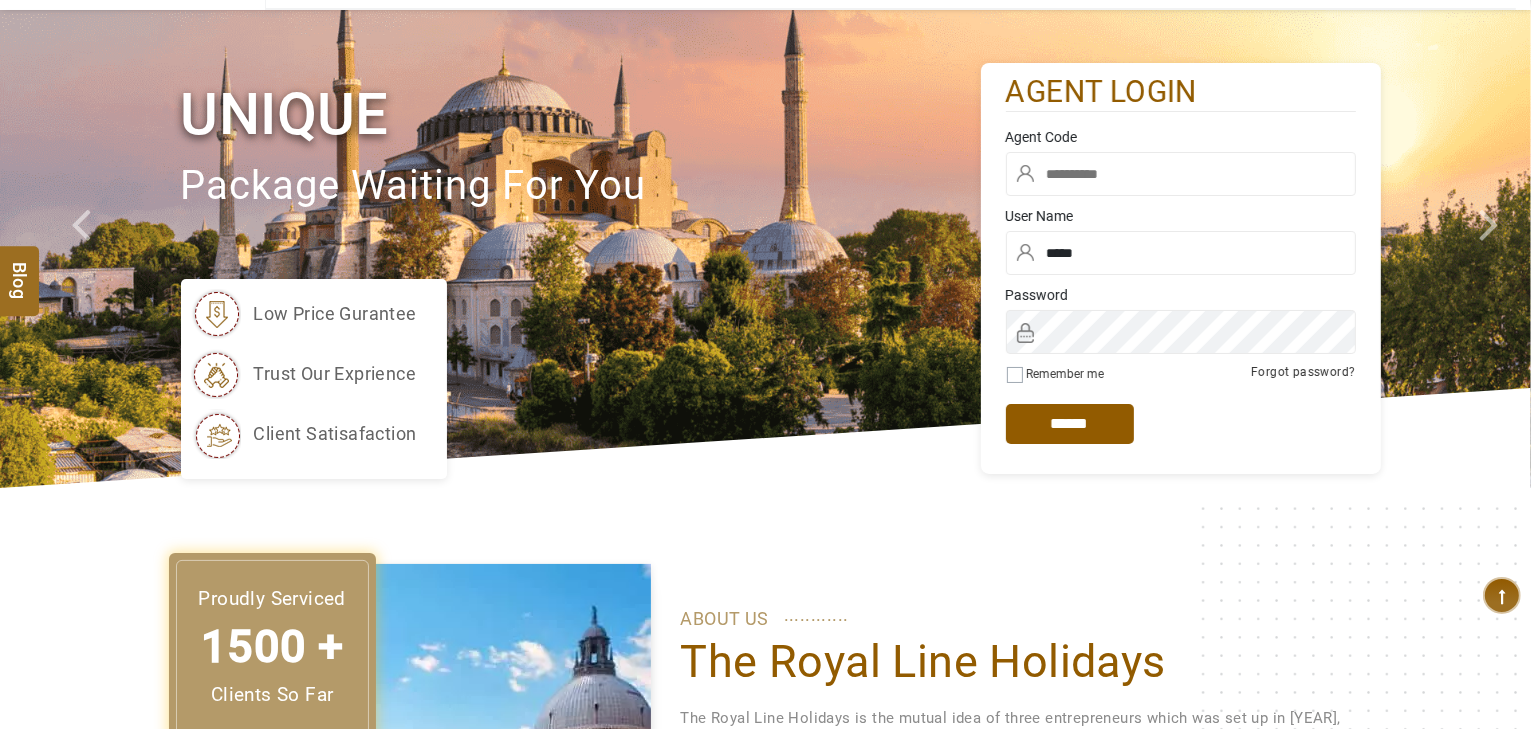 click at bounding box center (1181, 174) 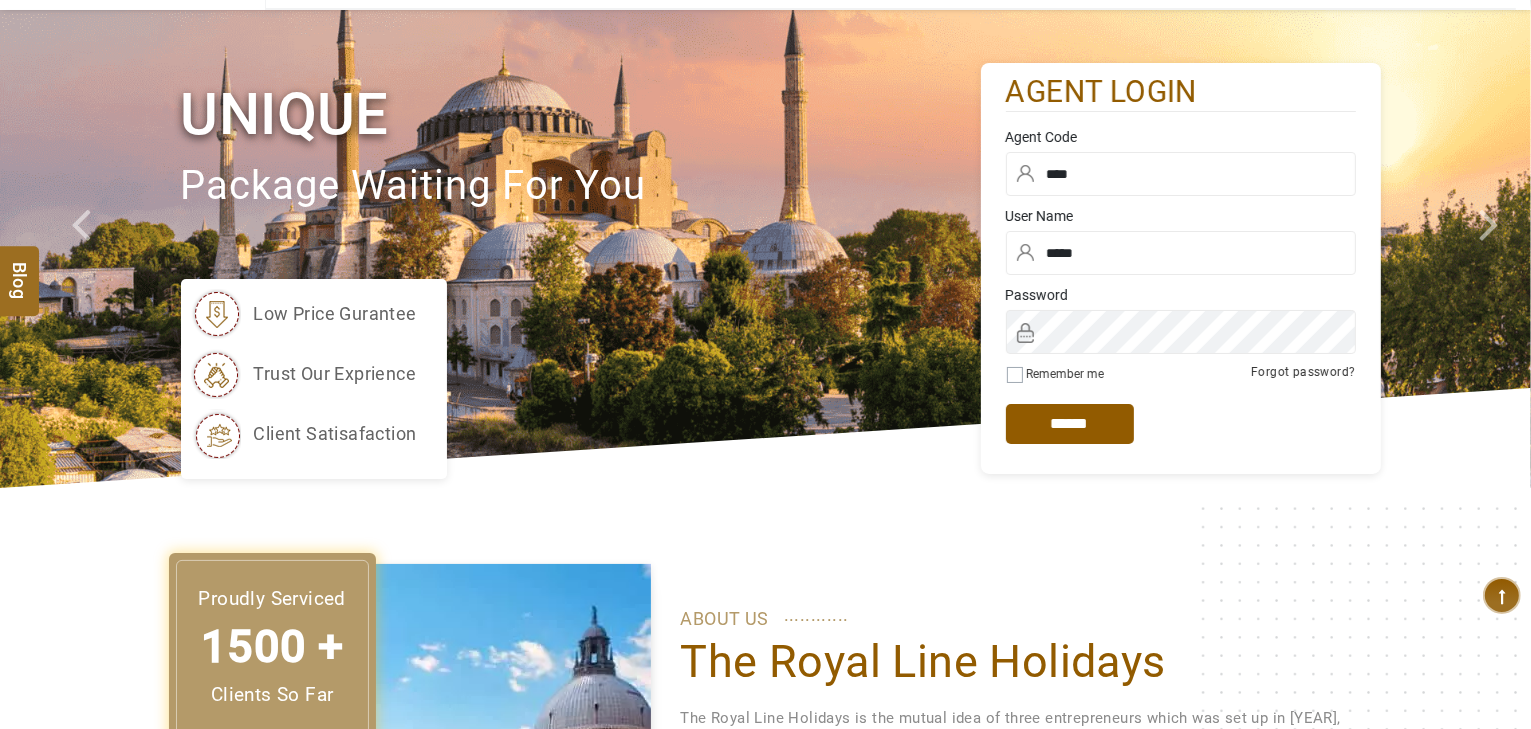 type on "****" 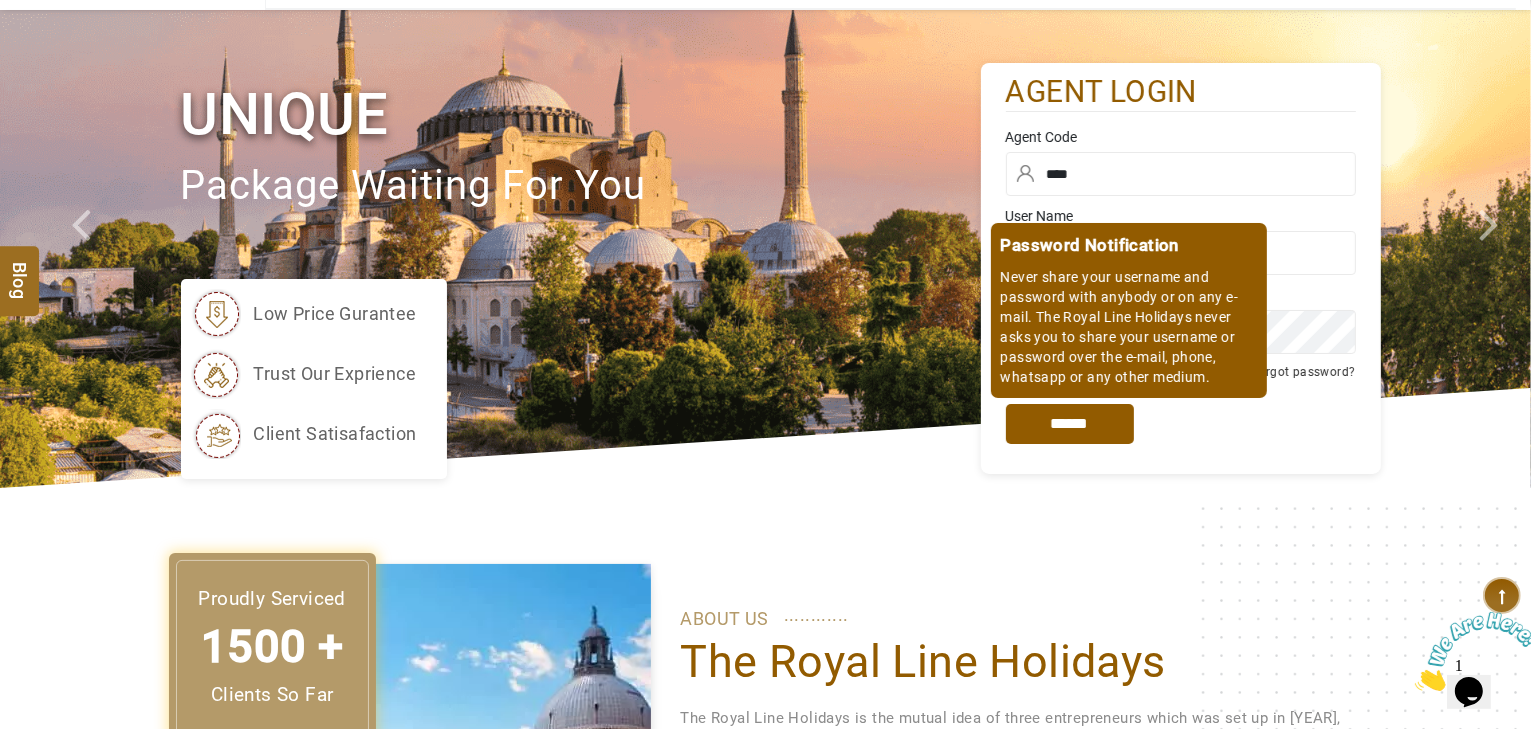 scroll, scrollTop: 0, scrollLeft: 0, axis: both 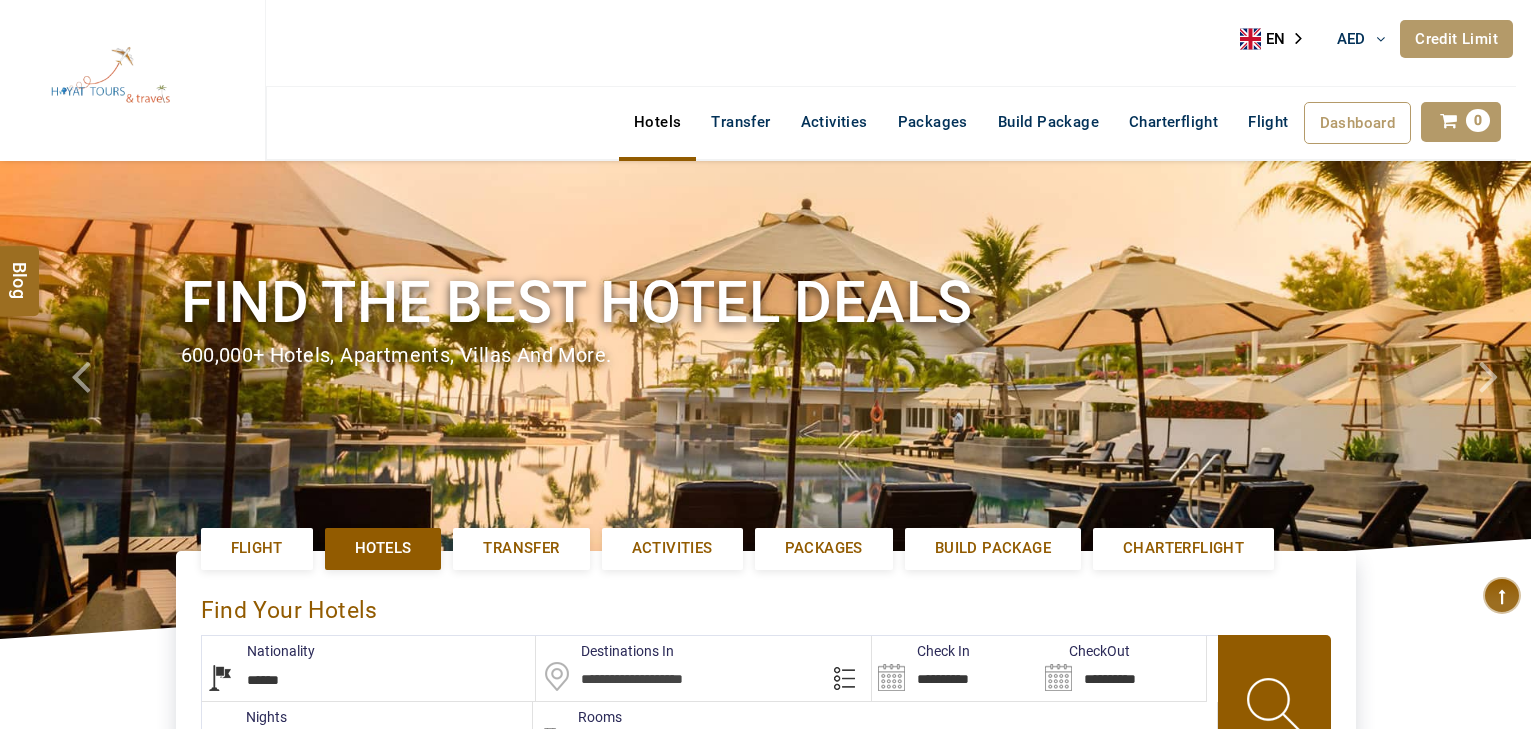 select on "******" 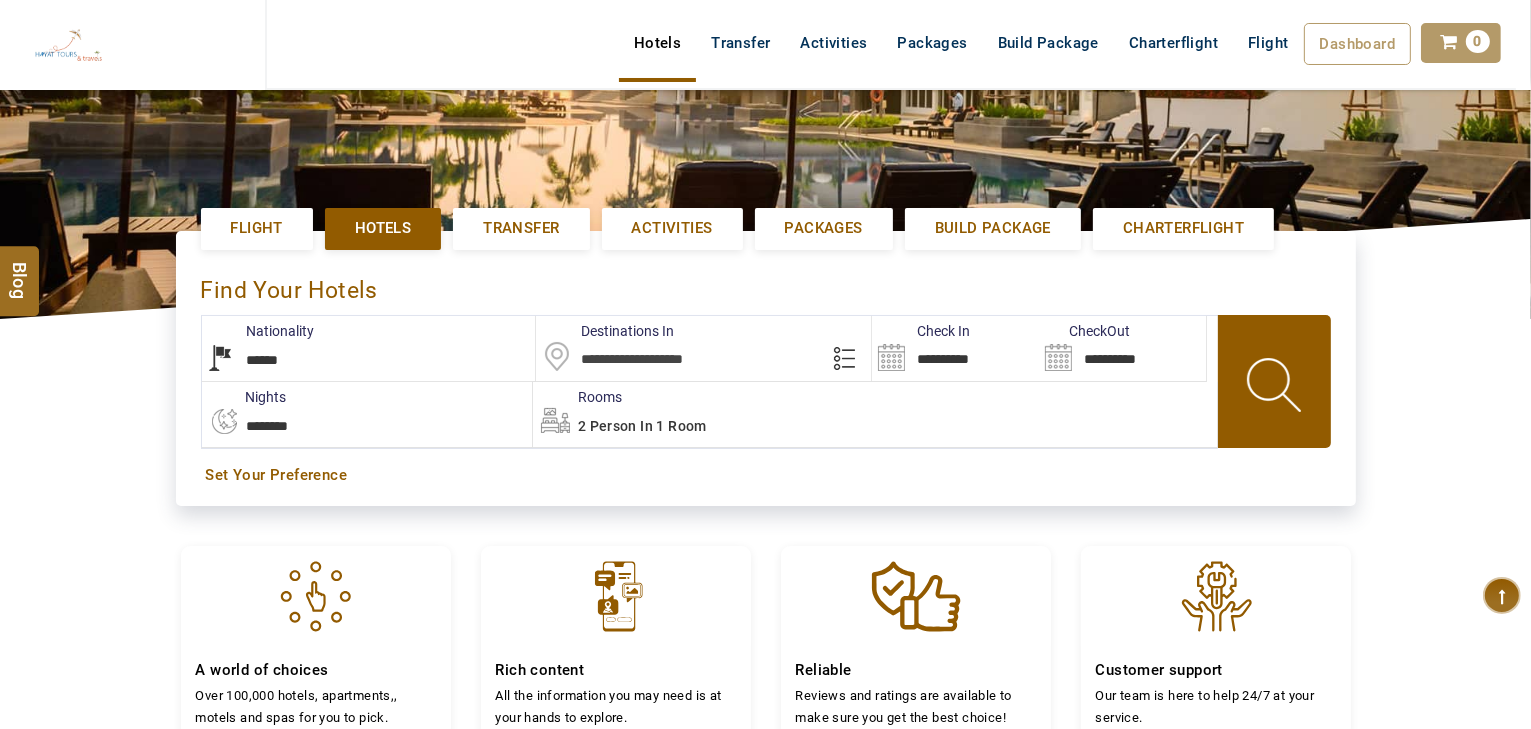 click on "2 Person in    1 Room" at bounding box center (875, 414) 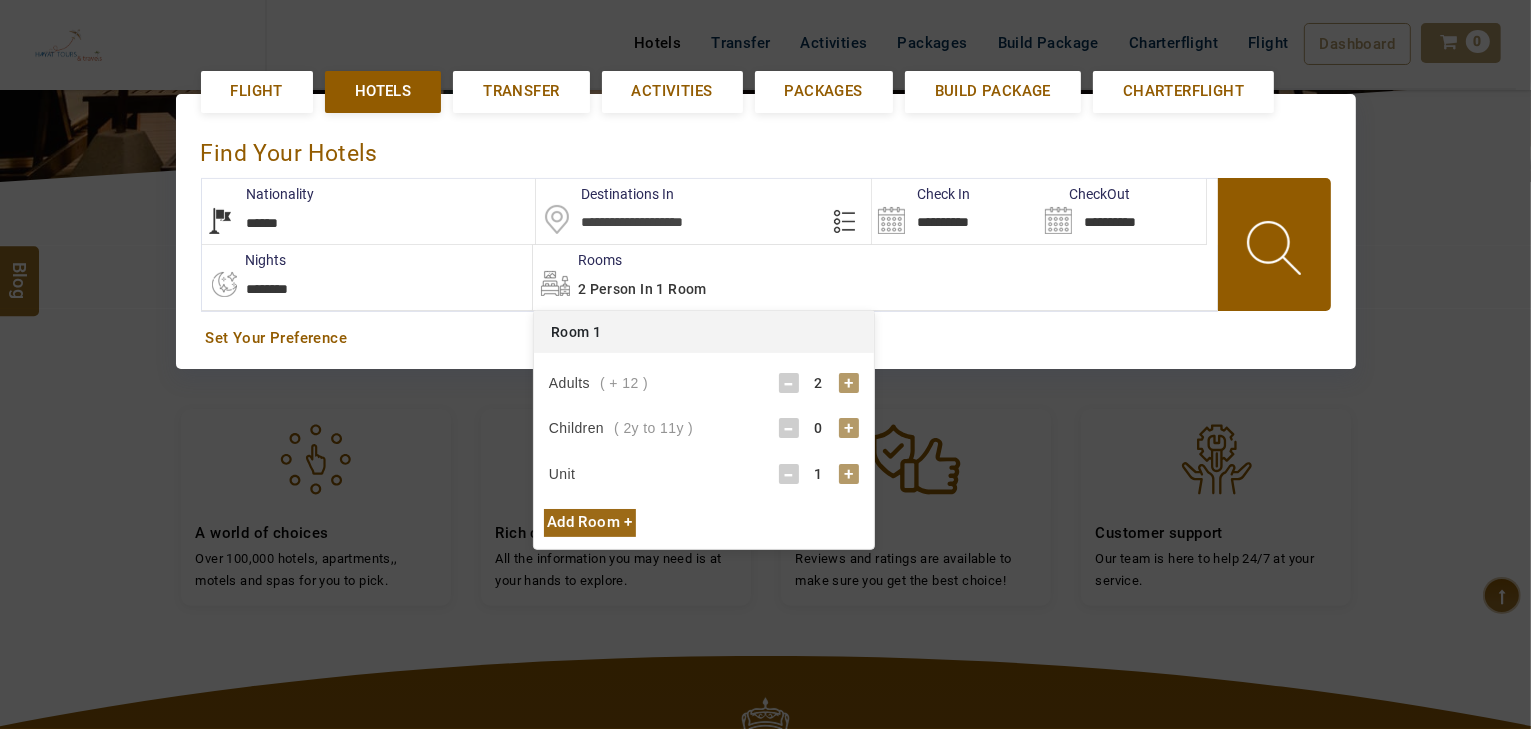 scroll, scrollTop: 460, scrollLeft: 0, axis: vertical 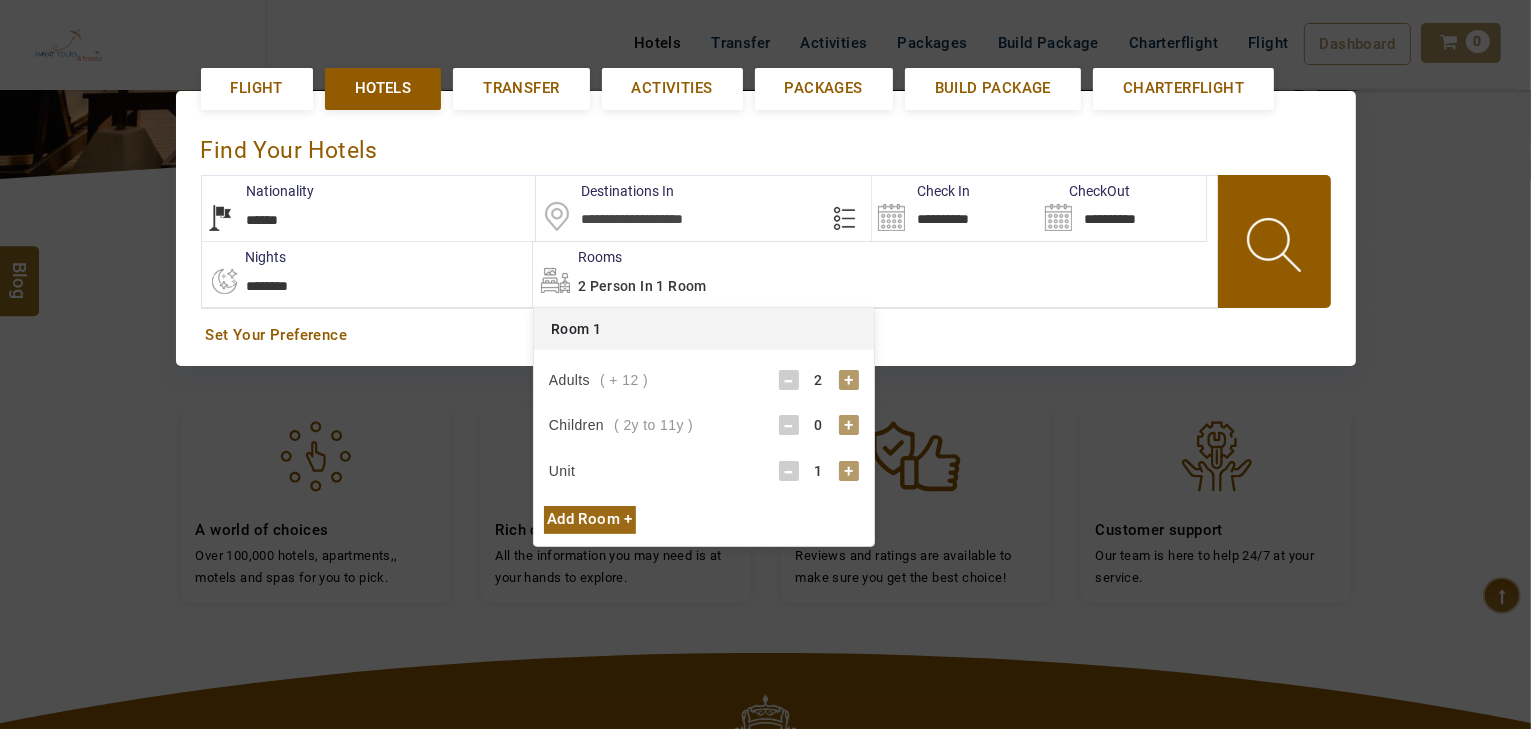 click at bounding box center (703, 208) 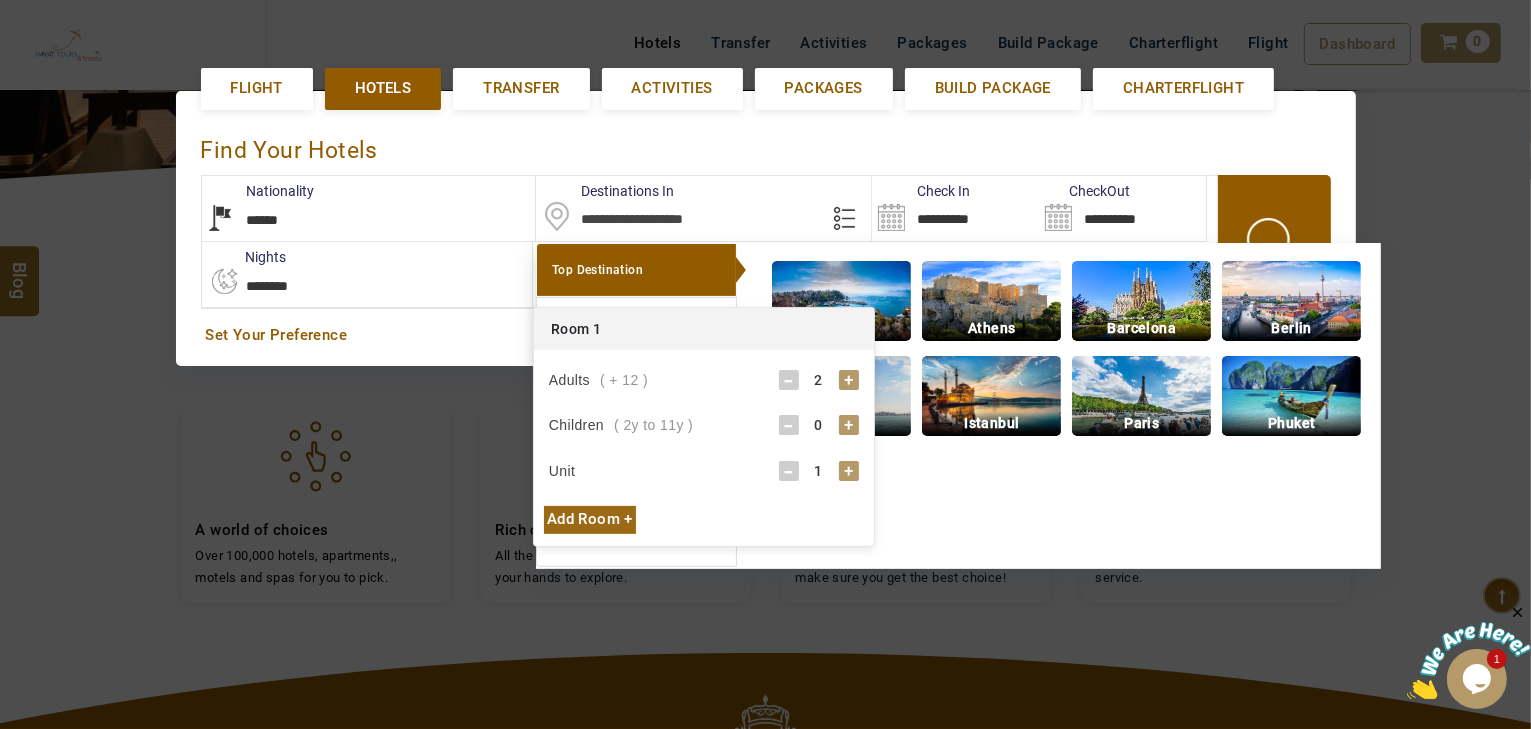 scroll, scrollTop: 0, scrollLeft: 0, axis: both 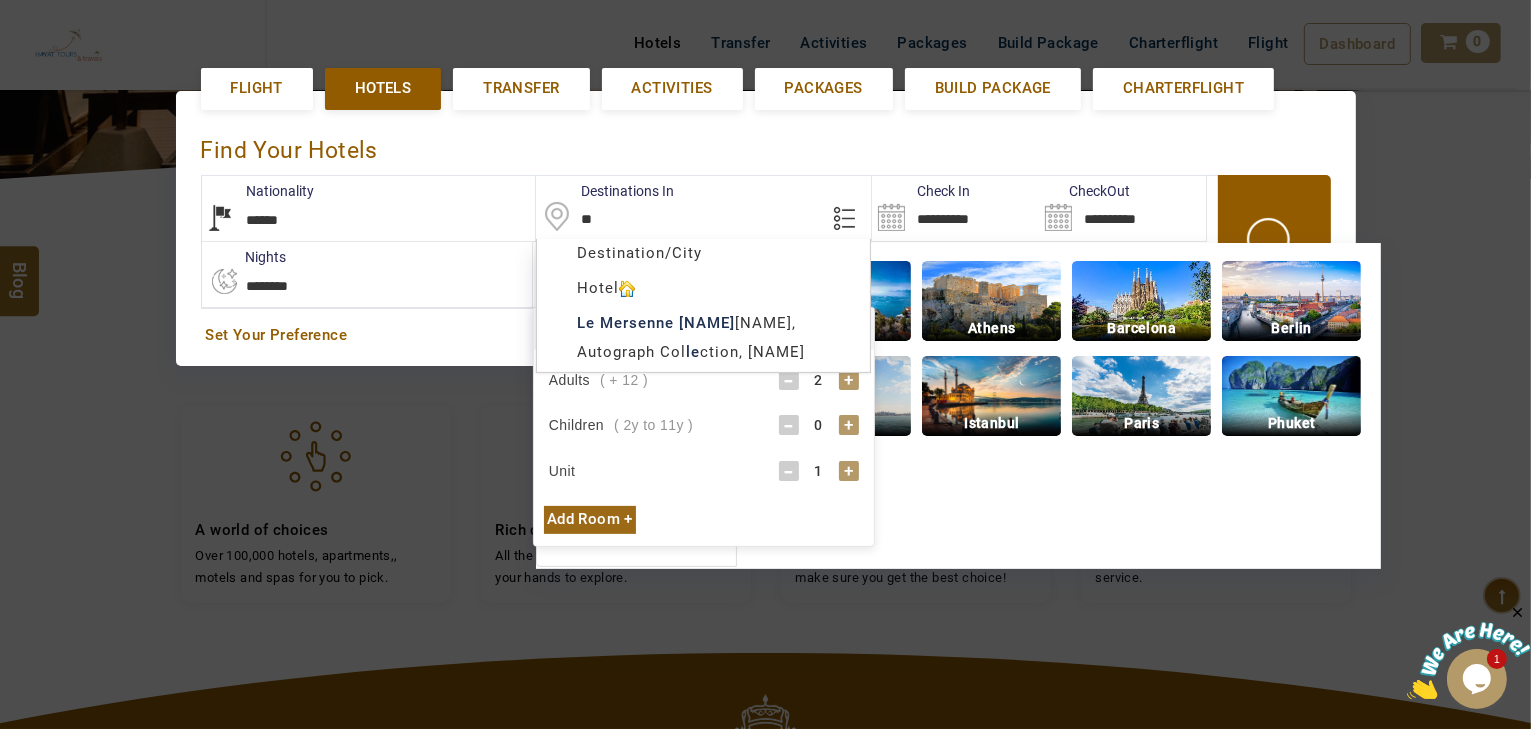 type on "*" 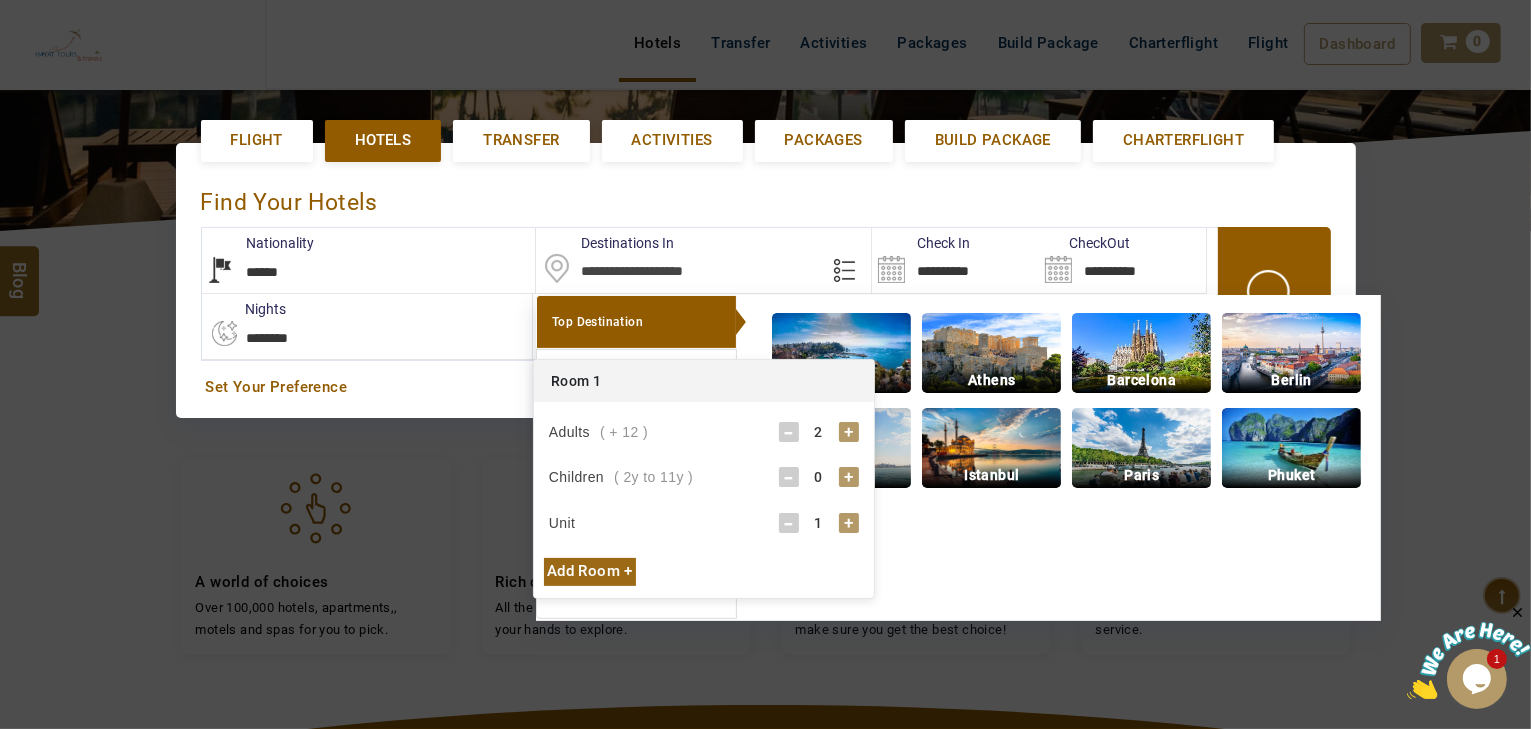 scroll, scrollTop: 380, scrollLeft: 0, axis: vertical 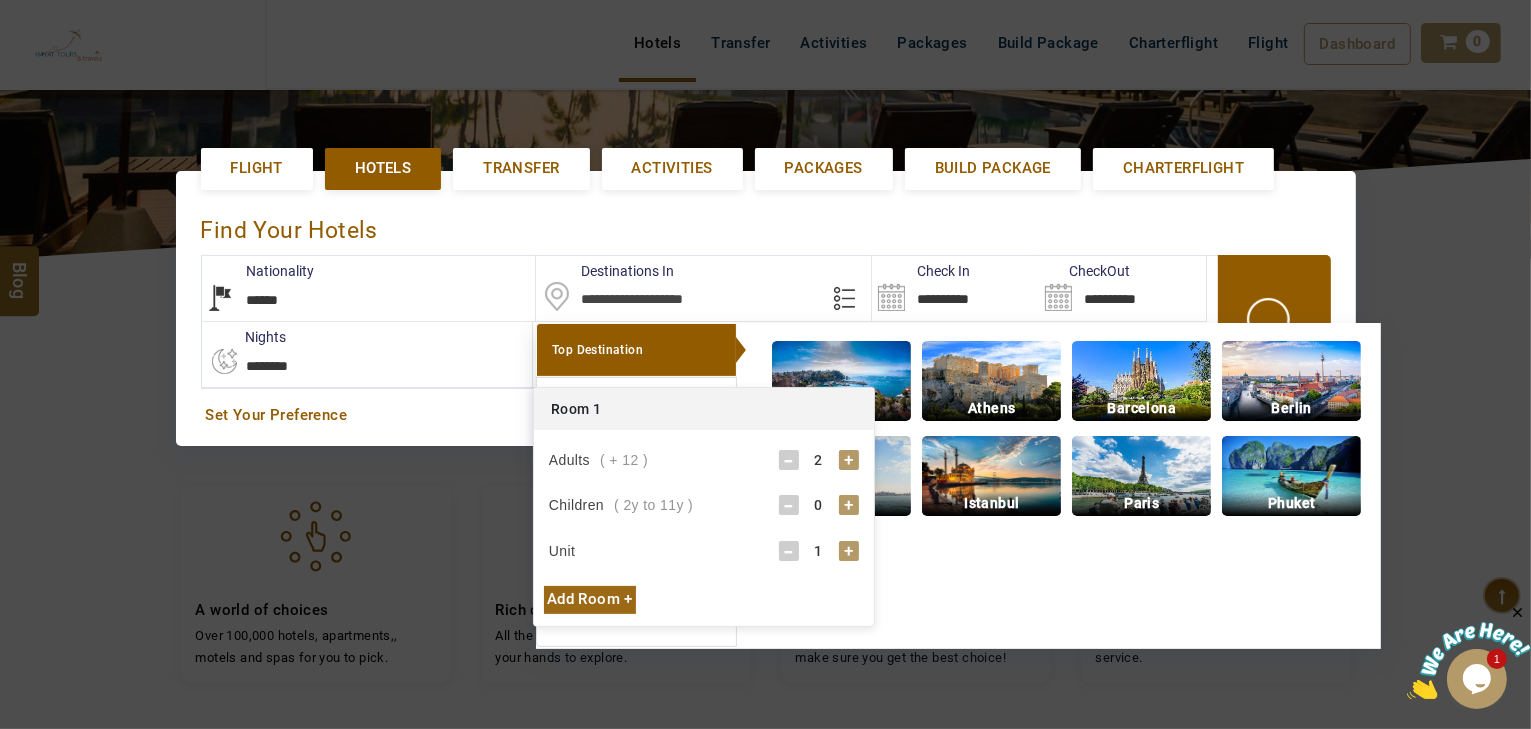 paste on "**********" 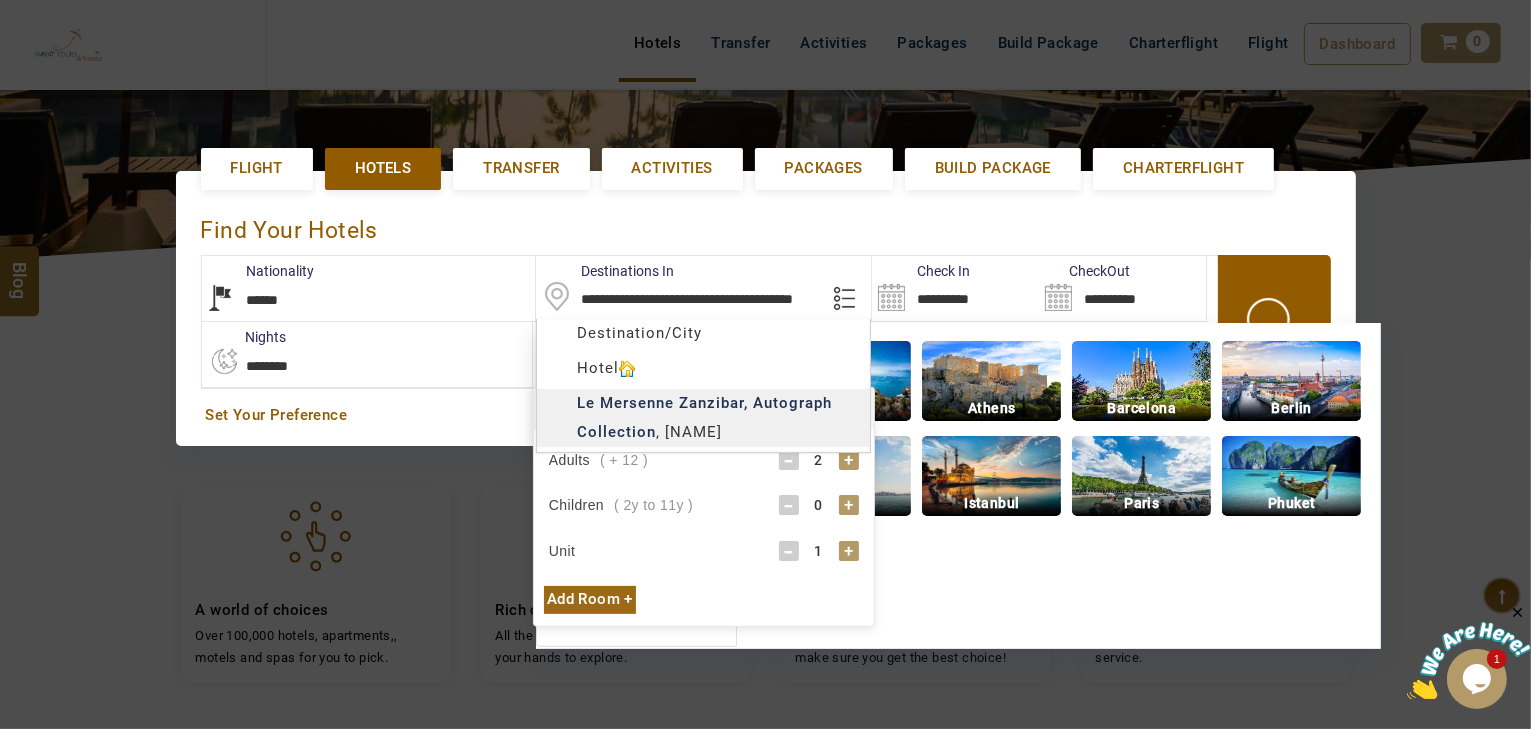 type on "**********" 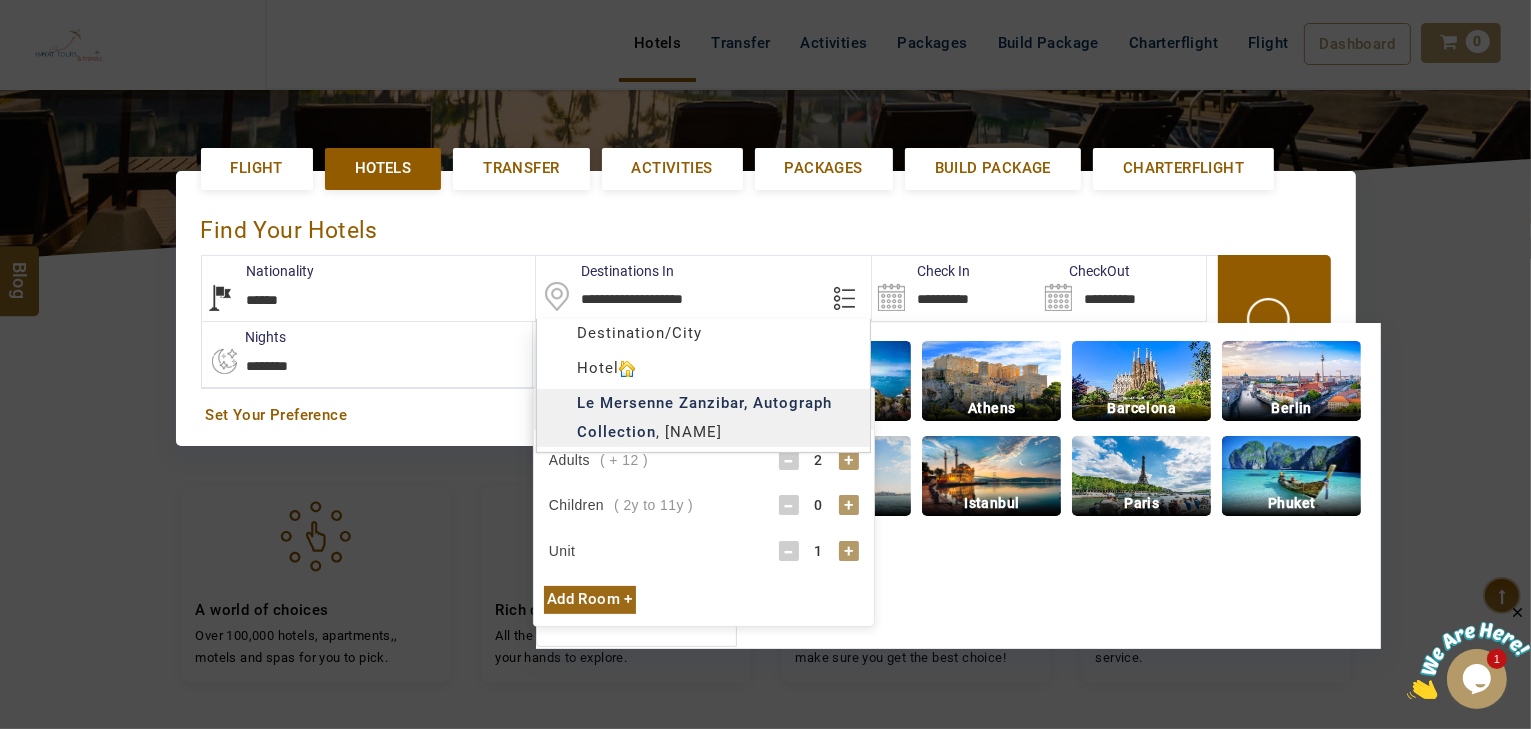 click on "HAYAYT TOURS AED AED  AED EUR  € USD  $ INR  ₹ THB  ฿ IDR  Rp BHD  BHD TRY  ₺ Credit Limit EN HE AR ES PT ZH Helpline
+971 55 344 0168 Register Now +971 55 344 0168 info@royallineholidays.com About Us What we Offer Blog Why Us Contact Hotels  Transfer Activities Packages Build Package Charterflight Flight Dashboard My Profile My Booking My Reports My Quotation Sign Out 0 Points Redeem Now To Redeem 58318 Points Future Points  1074   Points Credit Limit Credit Limit USD 30000.00 70% Complete Used USD 12418.90 Available USD 17581.10 Setting  Looks like you haven't added anything to your cart yet Countinue Shopping ***** ****** Please Wait.. Blog demo
Remember me Forgot
password? LOG IN Don't have an account?   Register Now My Booking View/ Print/Cancel Your Booking without Signing in Submit demo
In A Few Moment, You Will Be Celebrating Best Hotel options galore ! Check In   CheckOut Rooms Rooms Please Wait Find the best hotel deals Flight Hotels  Transfer Packages" at bounding box center (765, 438) 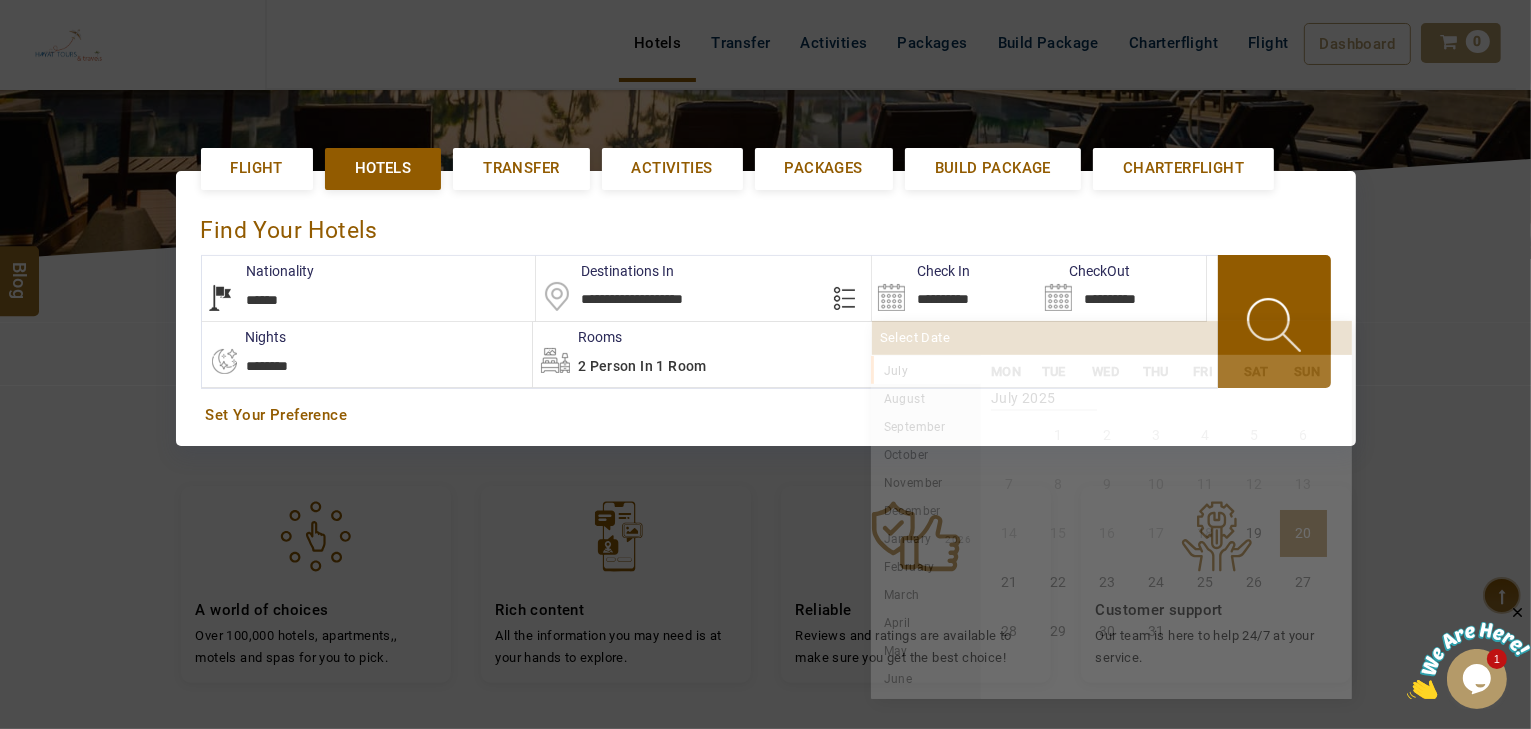 click on "**********" at bounding box center (955, 288) 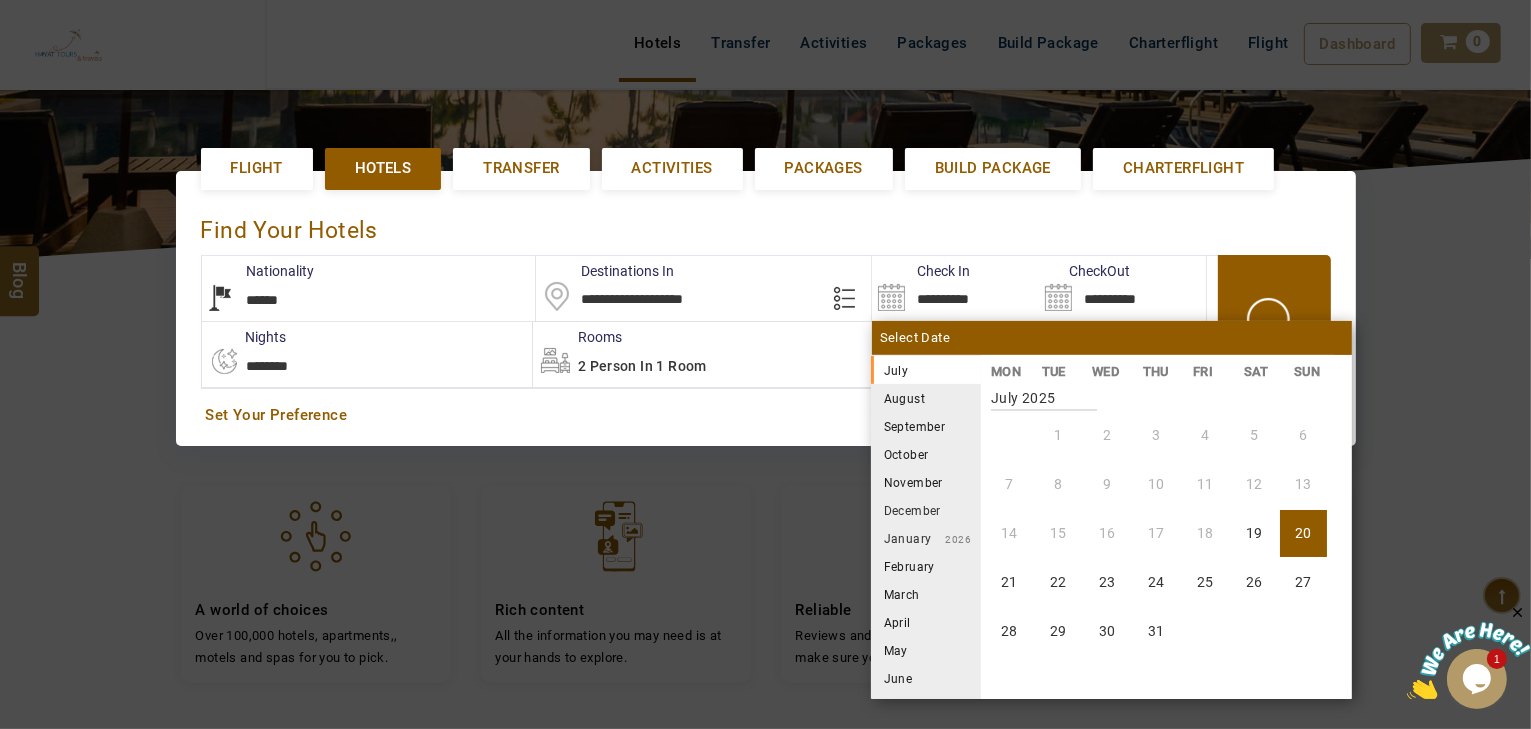 click on "August" at bounding box center [926, 398] 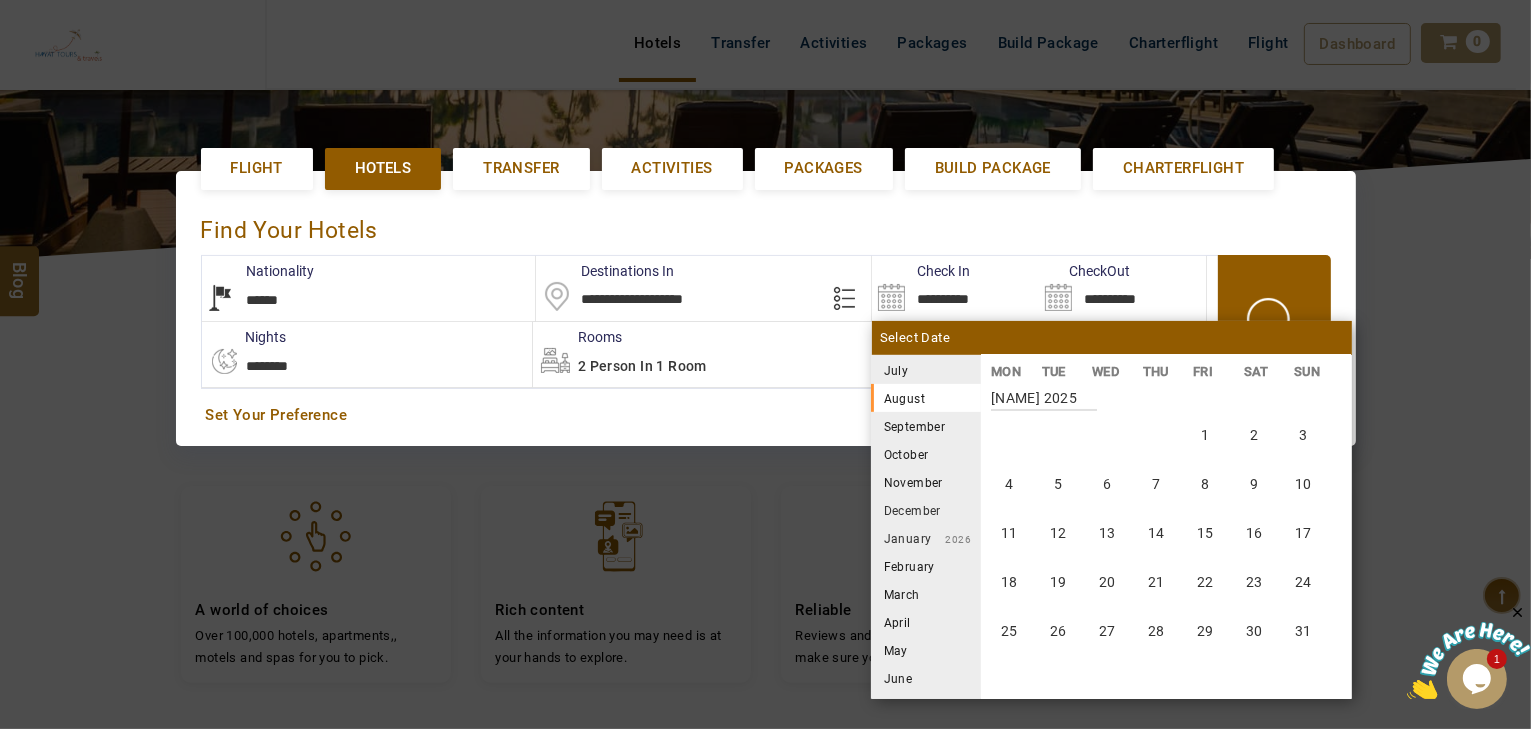 click on "July  2025" at bounding box center [926, 370] 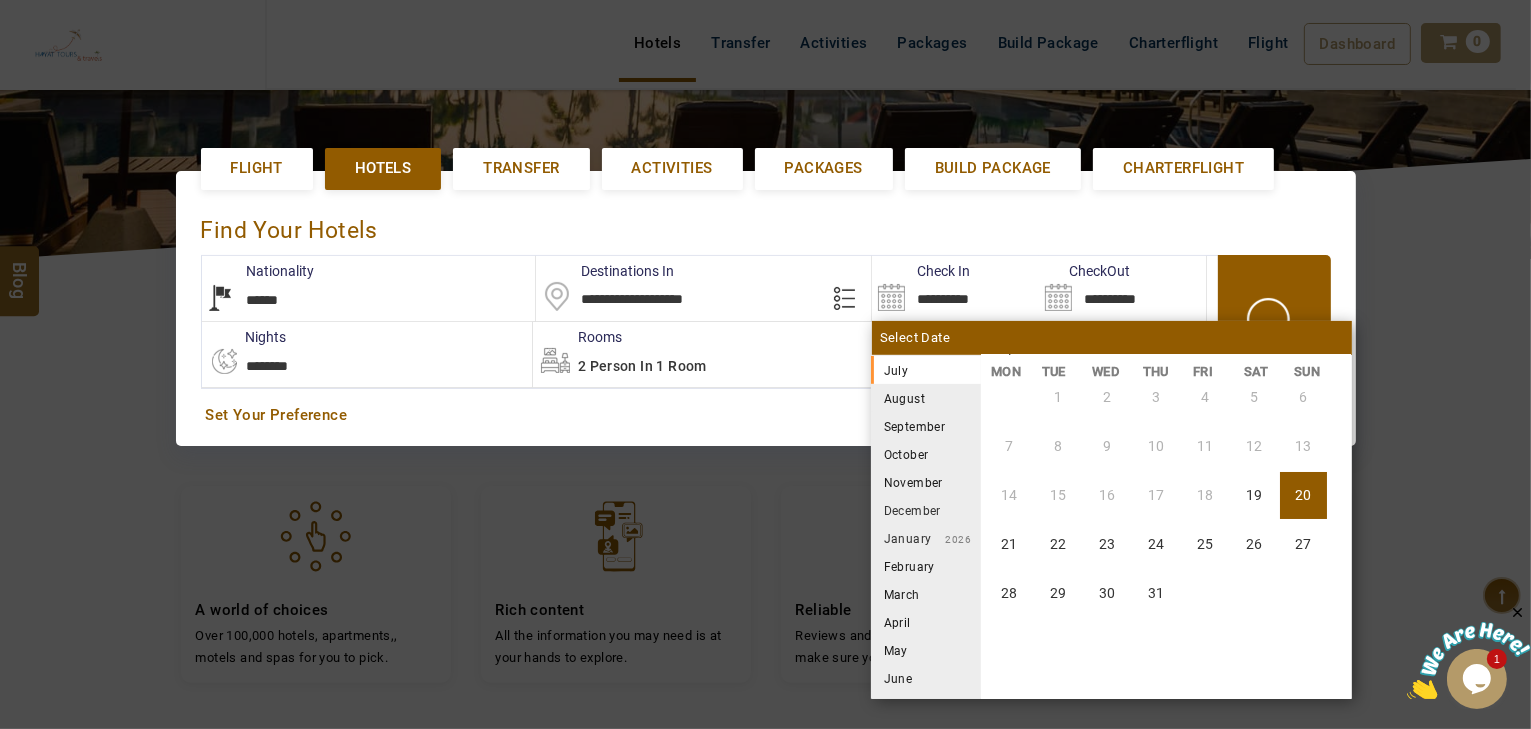 scroll, scrollTop: 0, scrollLeft: 0, axis: both 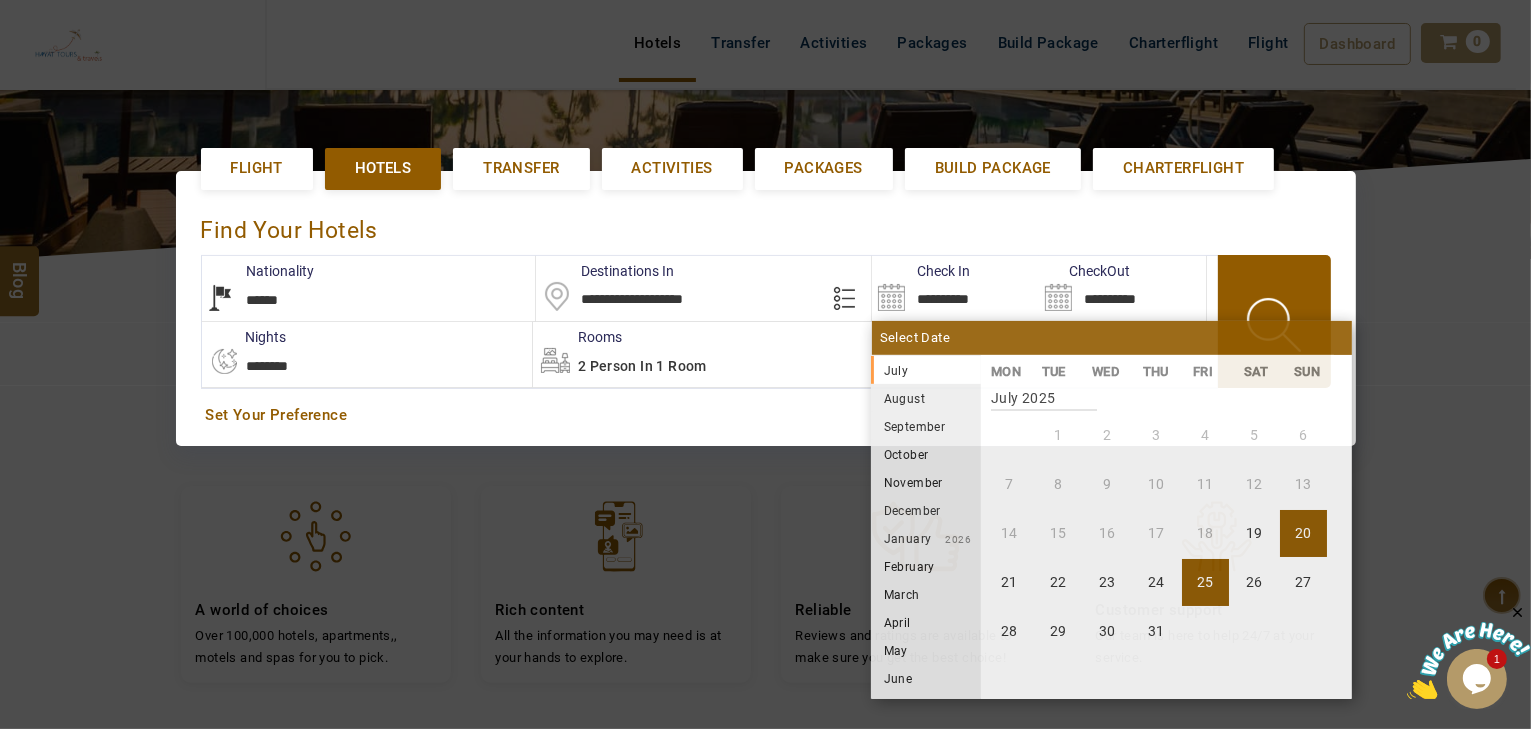 click on "25" at bounding box center (1205, 582) 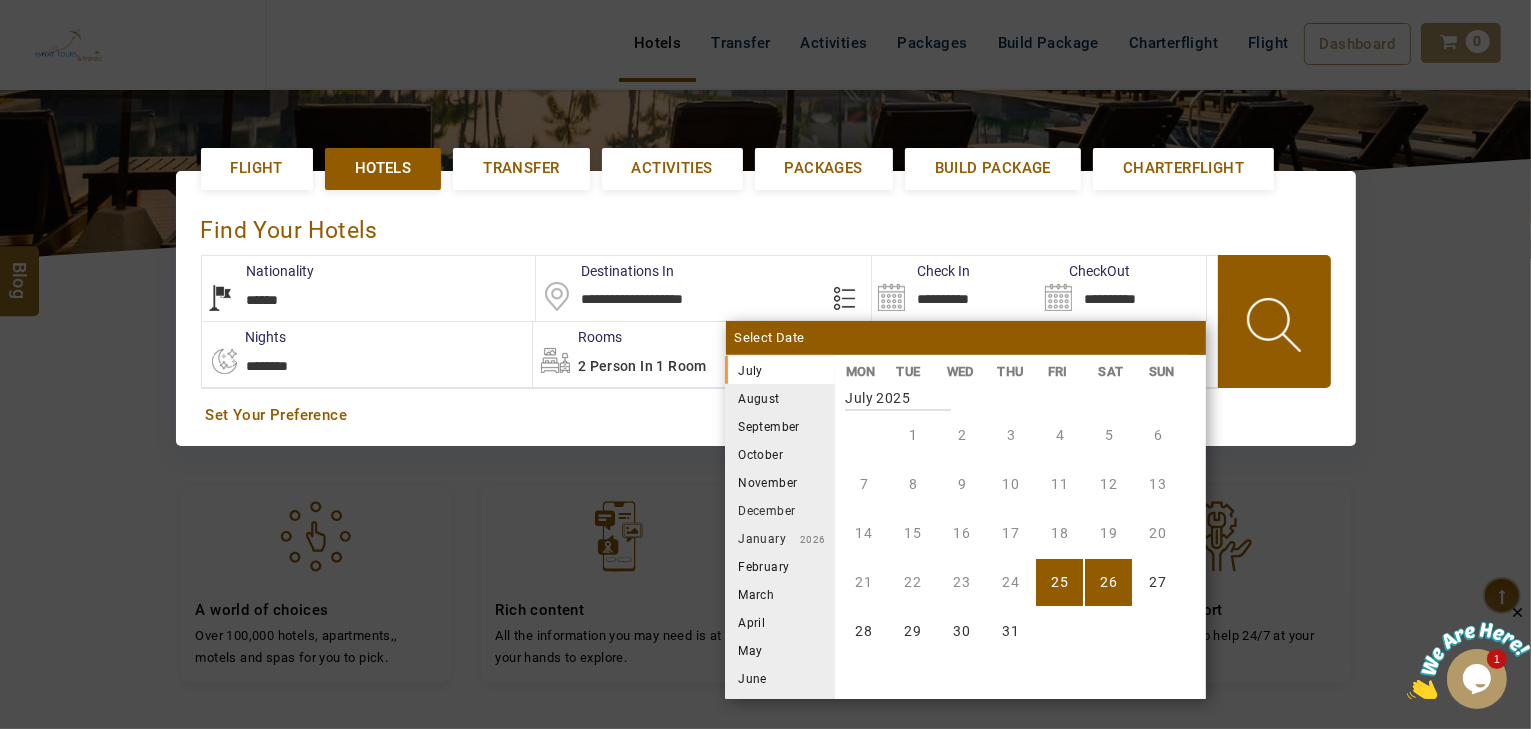 click on "**********" at bounding box center [367, 354] 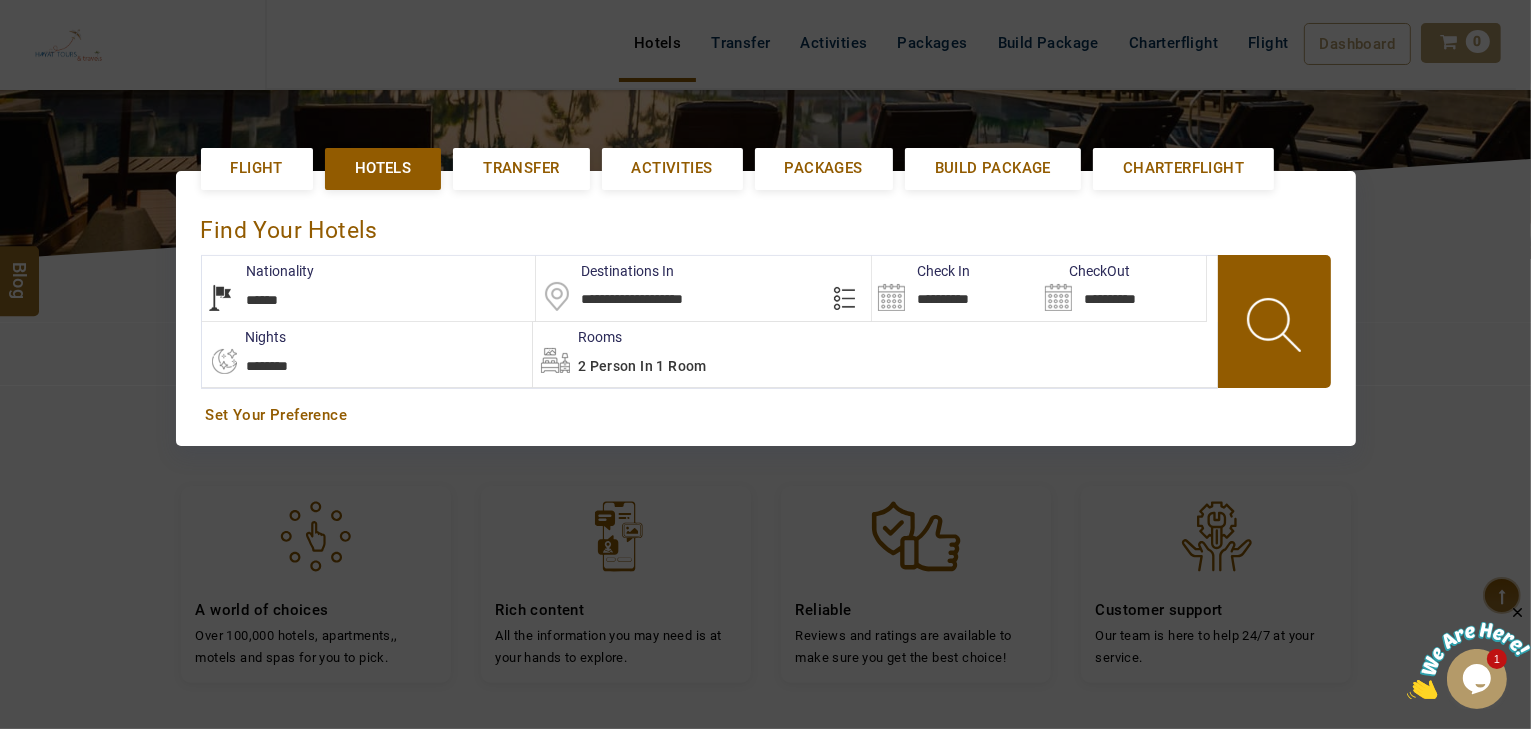 select on "*" 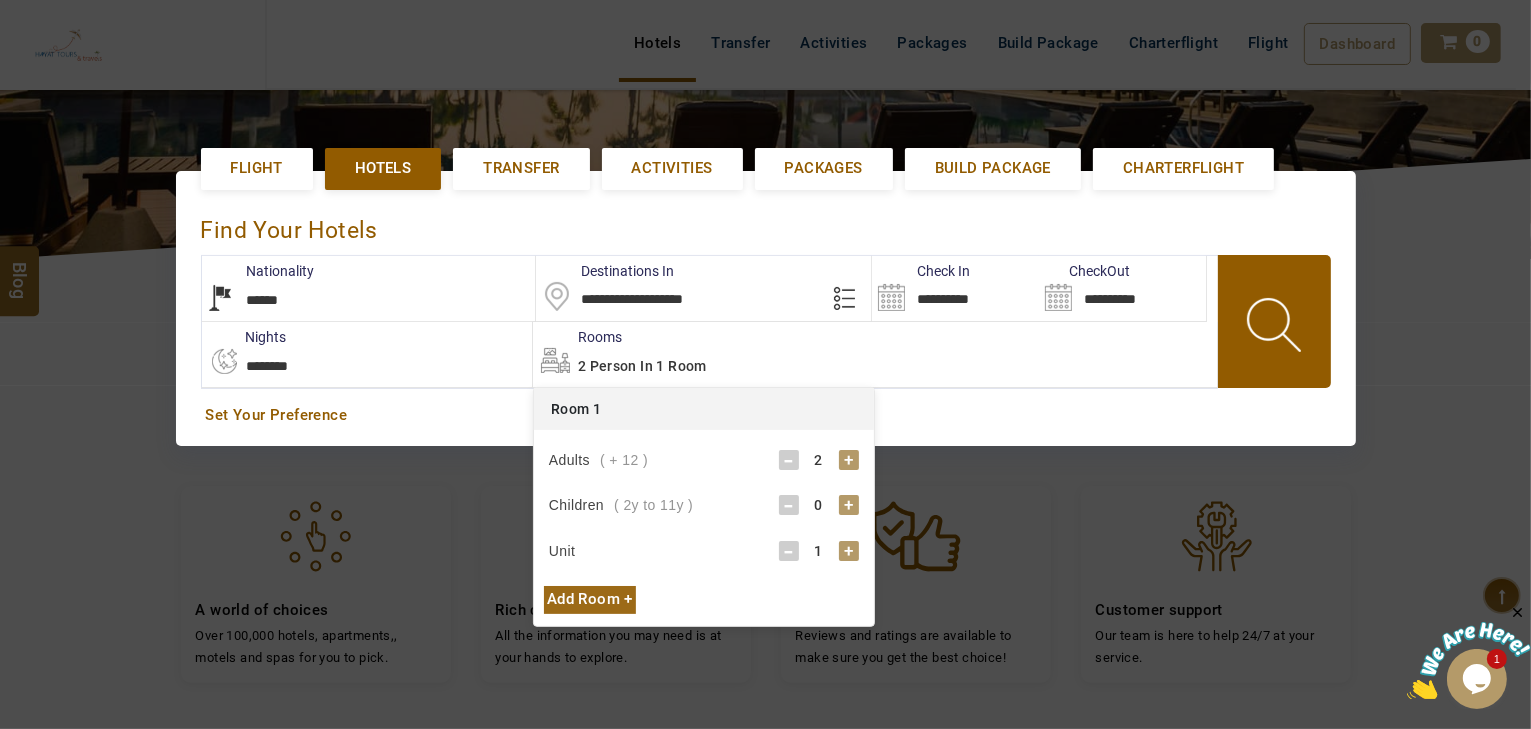 click on "2 Person in    1 Room" at bounding box center [875, 354] 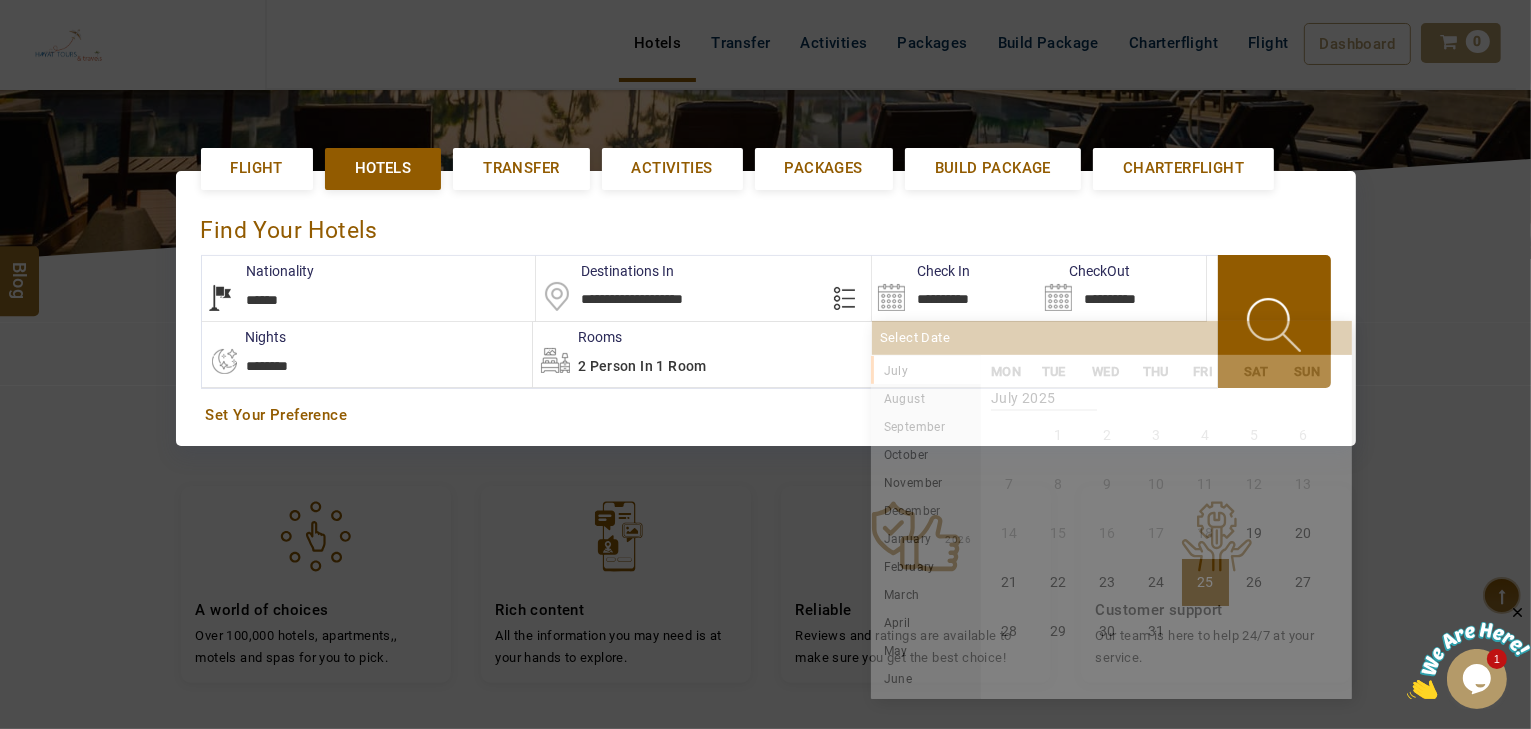 click on "**********" at bounding box center [955, 288] 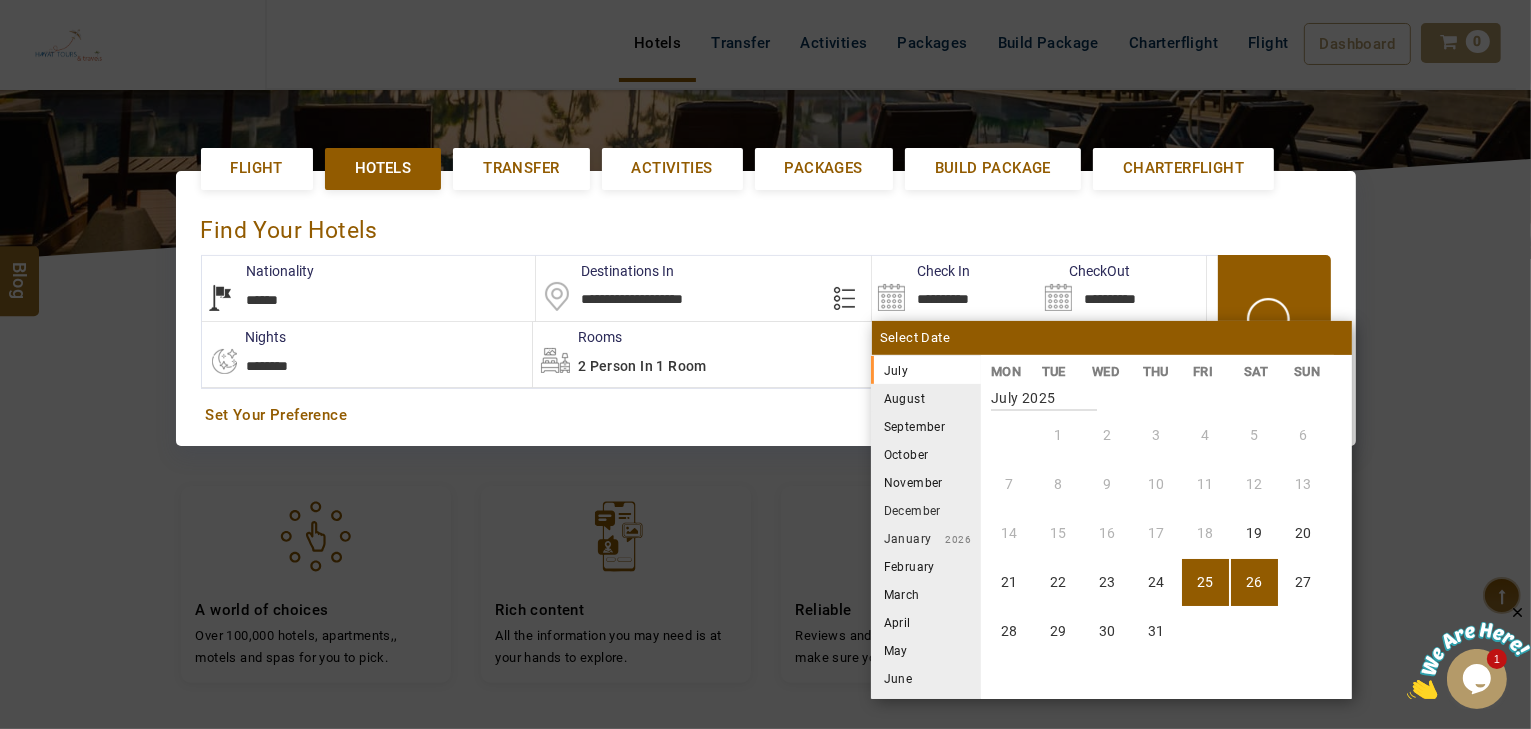 click on "26" at bounding box center (1254, 582) 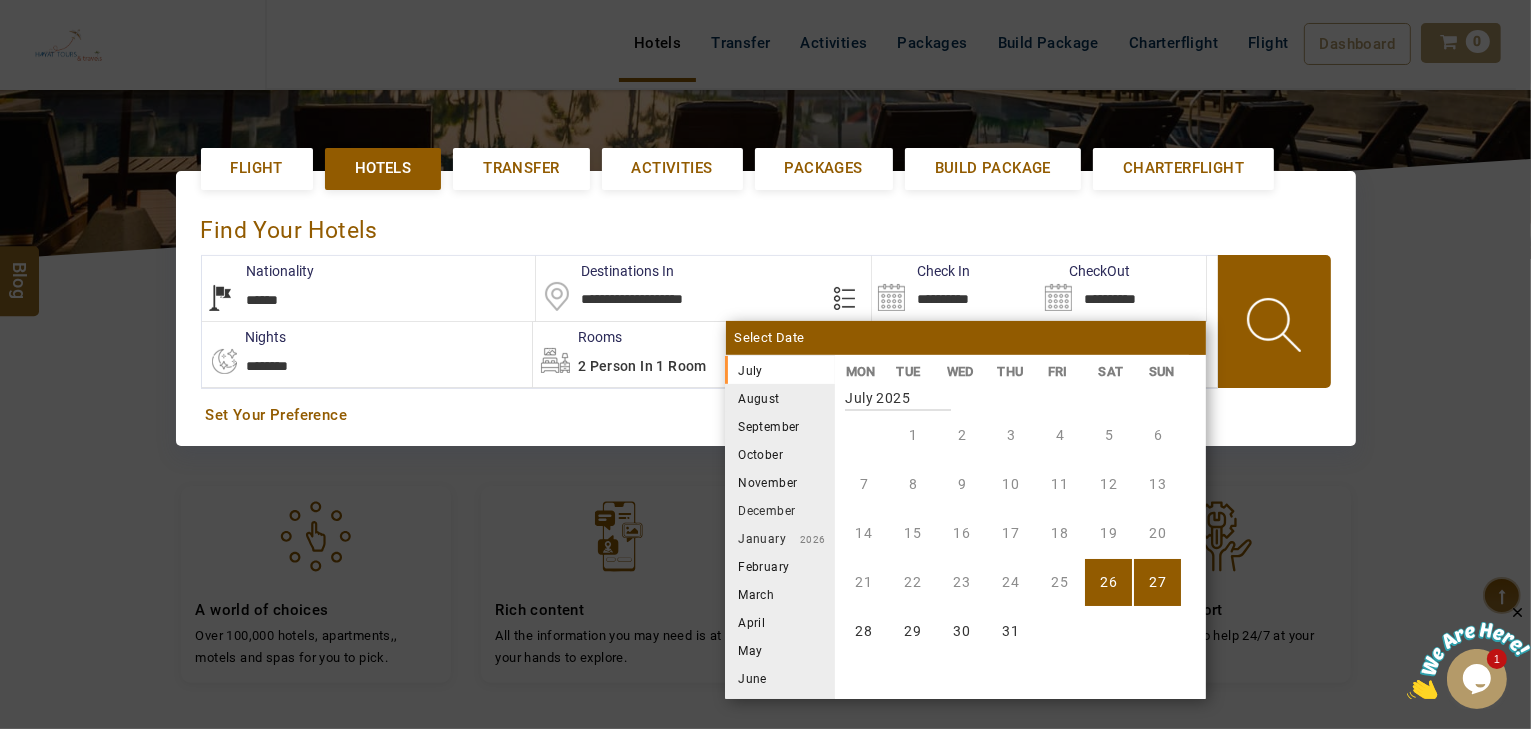 click on "**********" at bounding box center (367, 354) 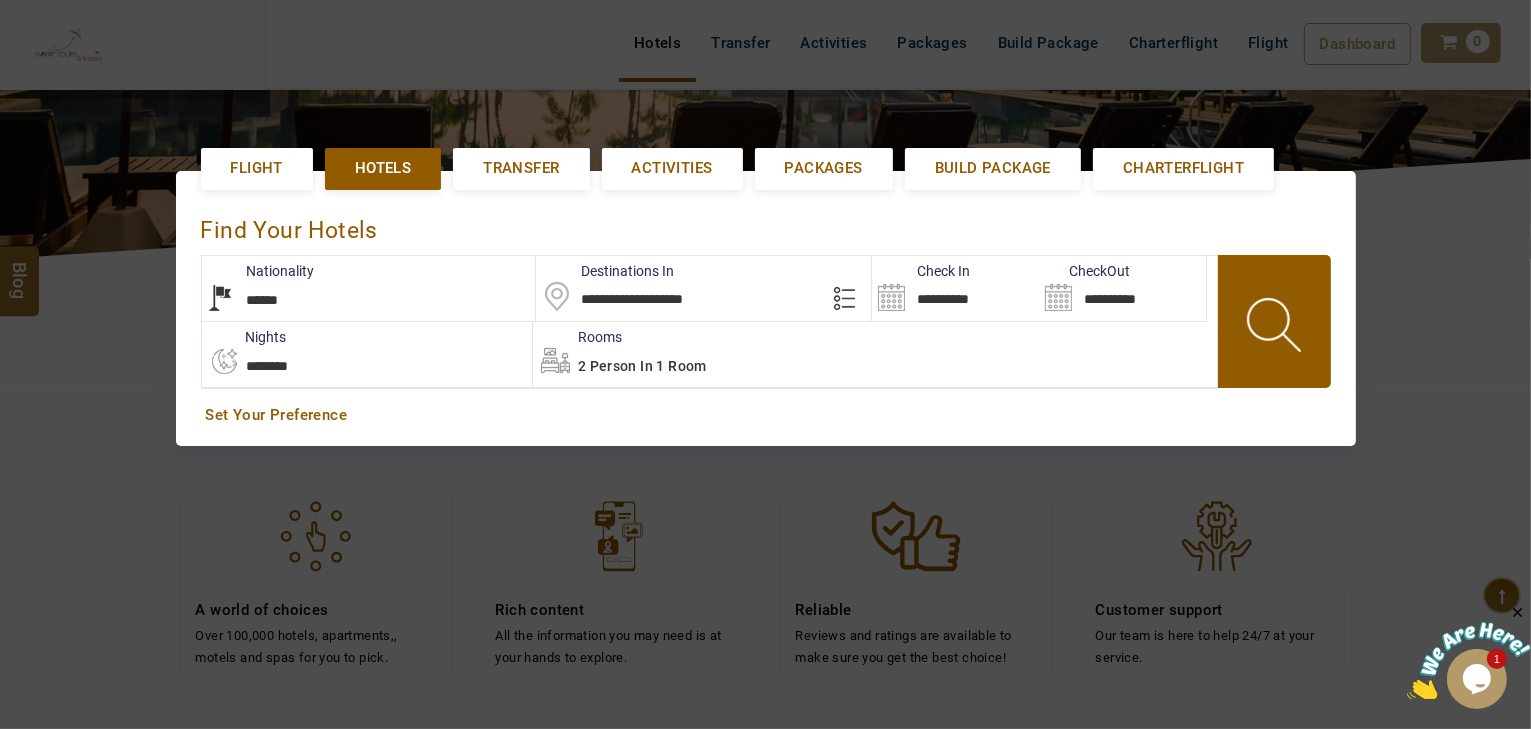 select on "*" 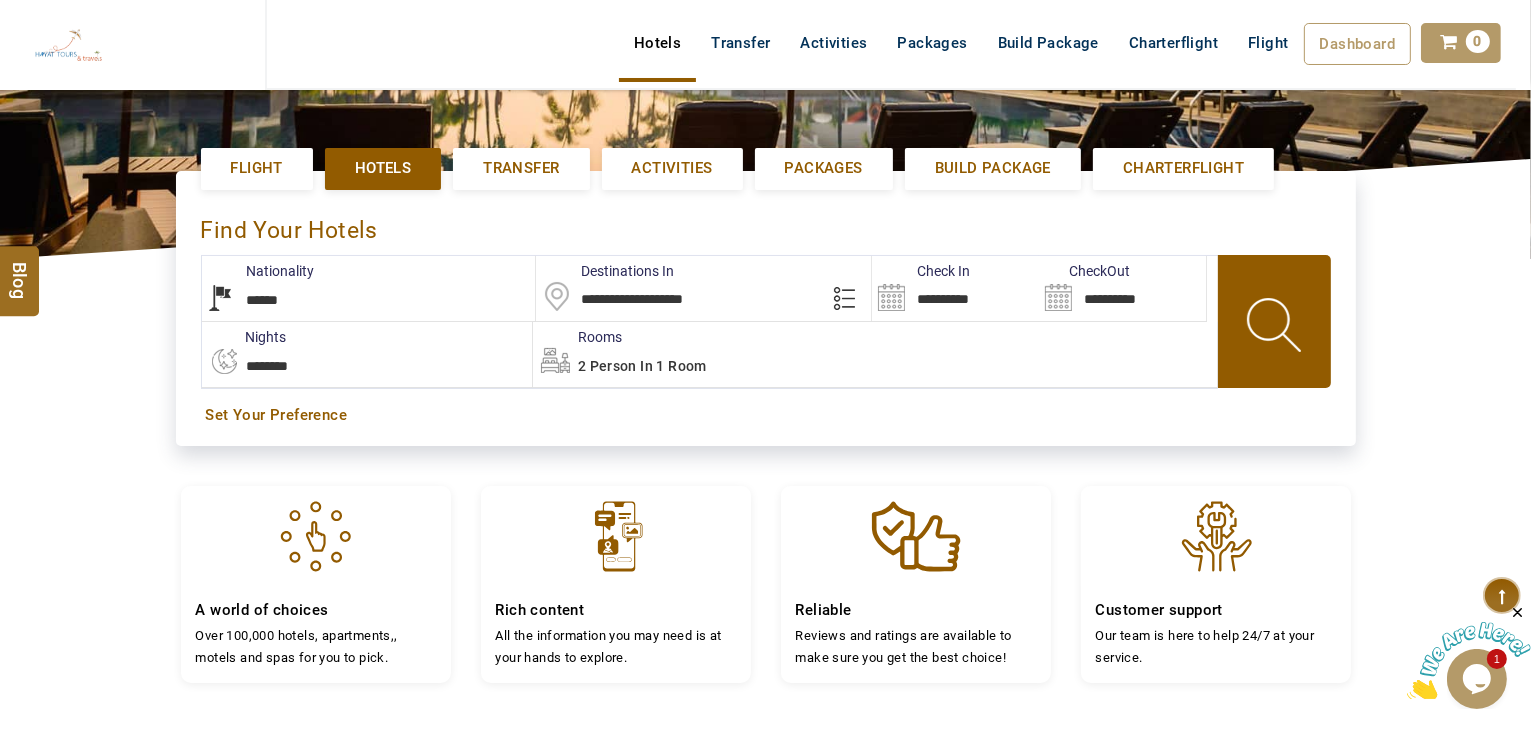 click at bounding box center [1276, 328] 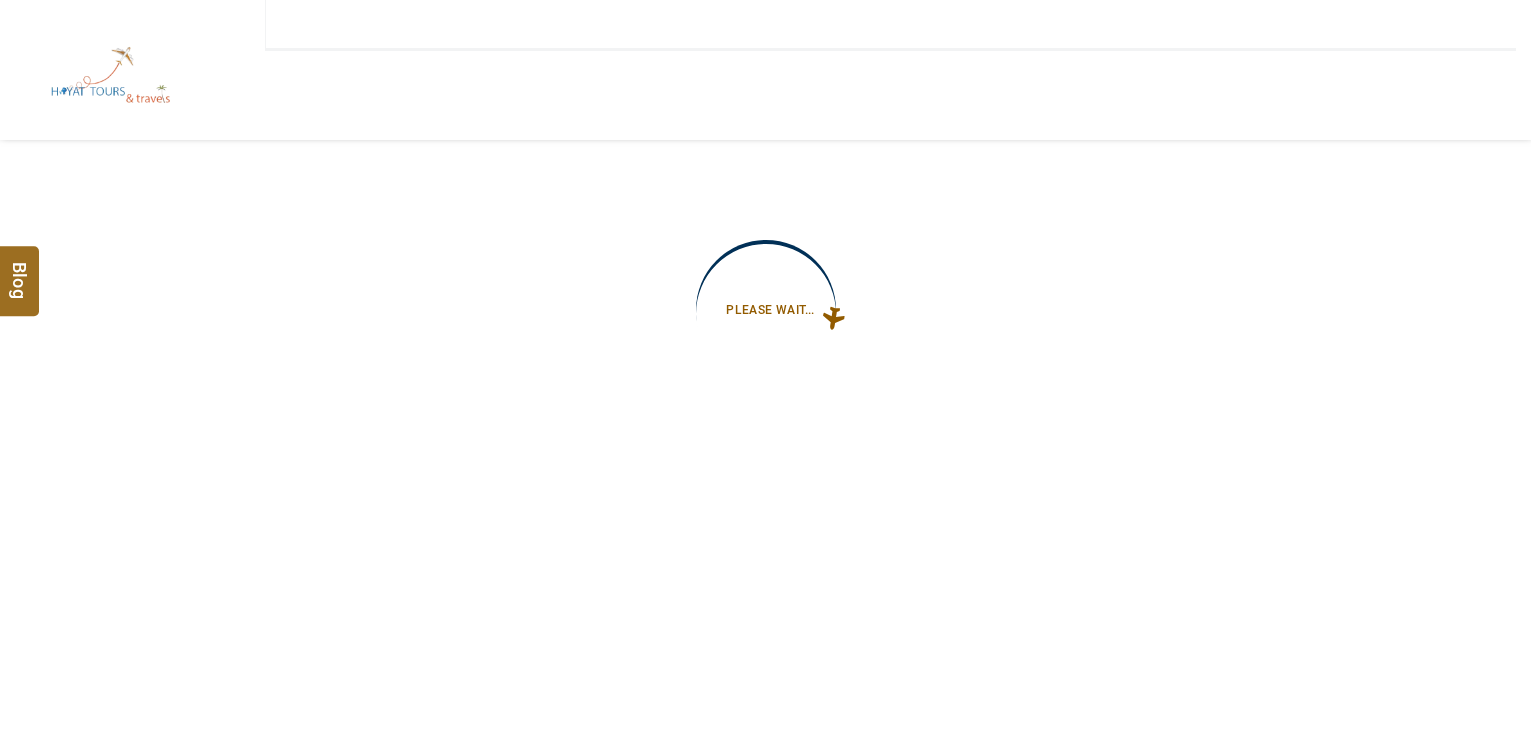 scroll, scrollTop: 0, scrollLeft: 0, axis: both 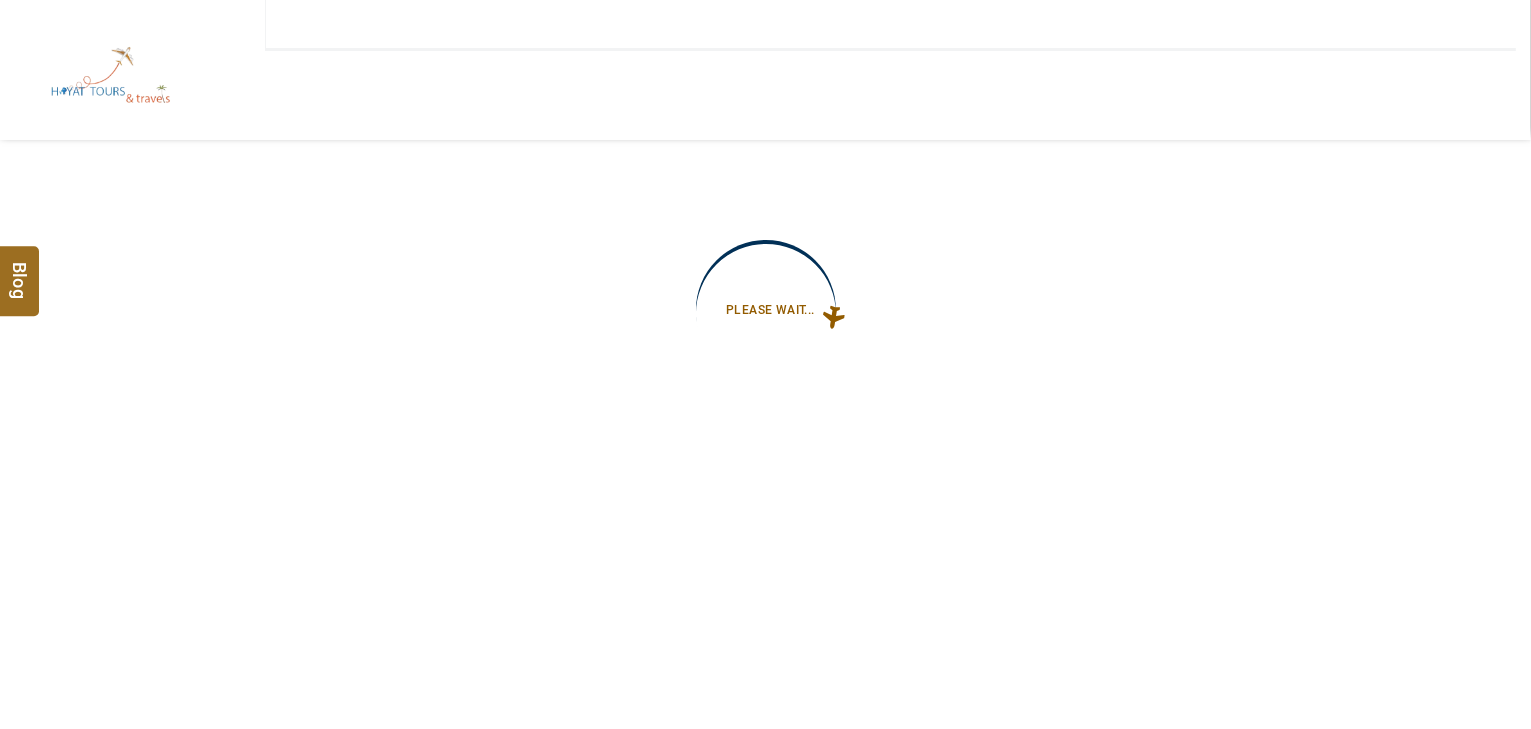 type on "**********" 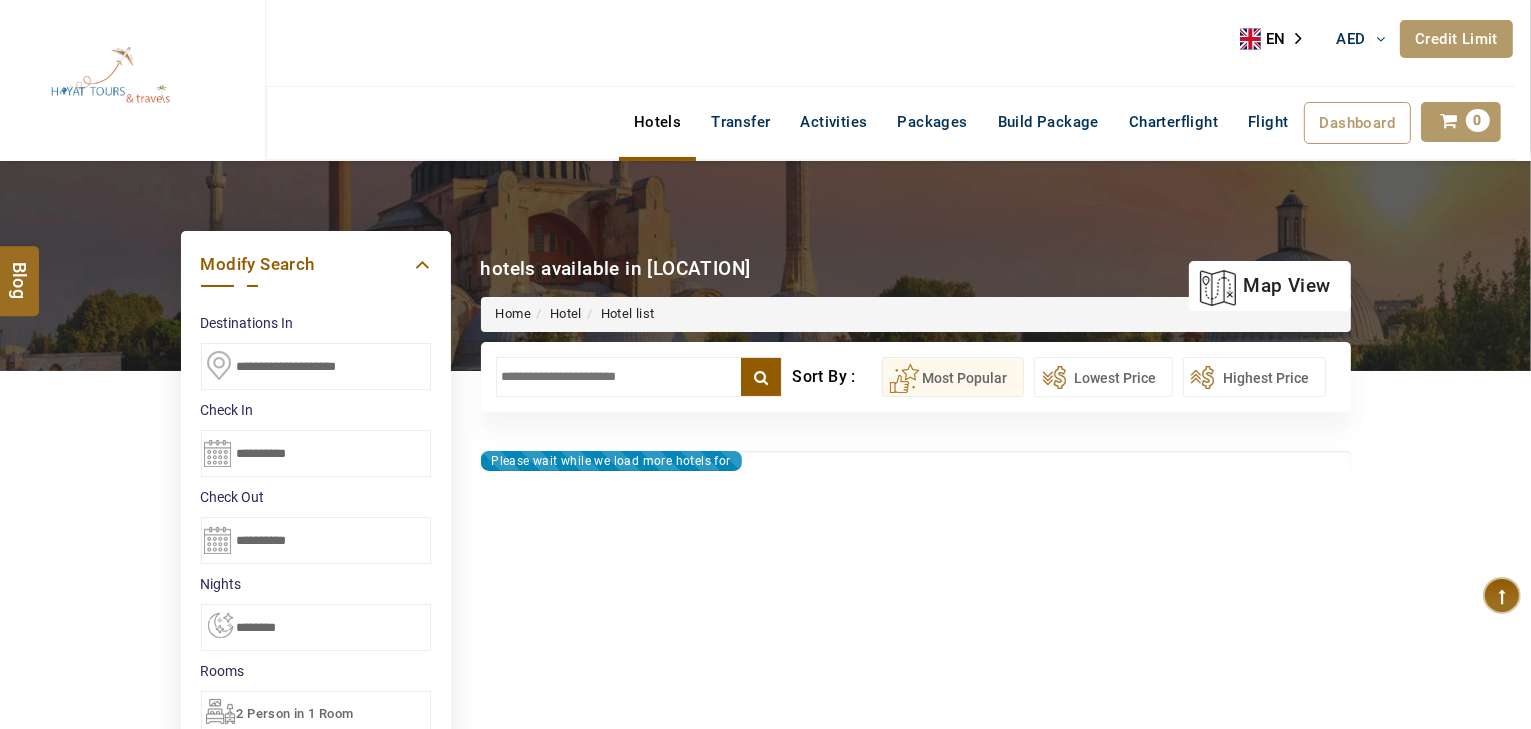 type on "**********" 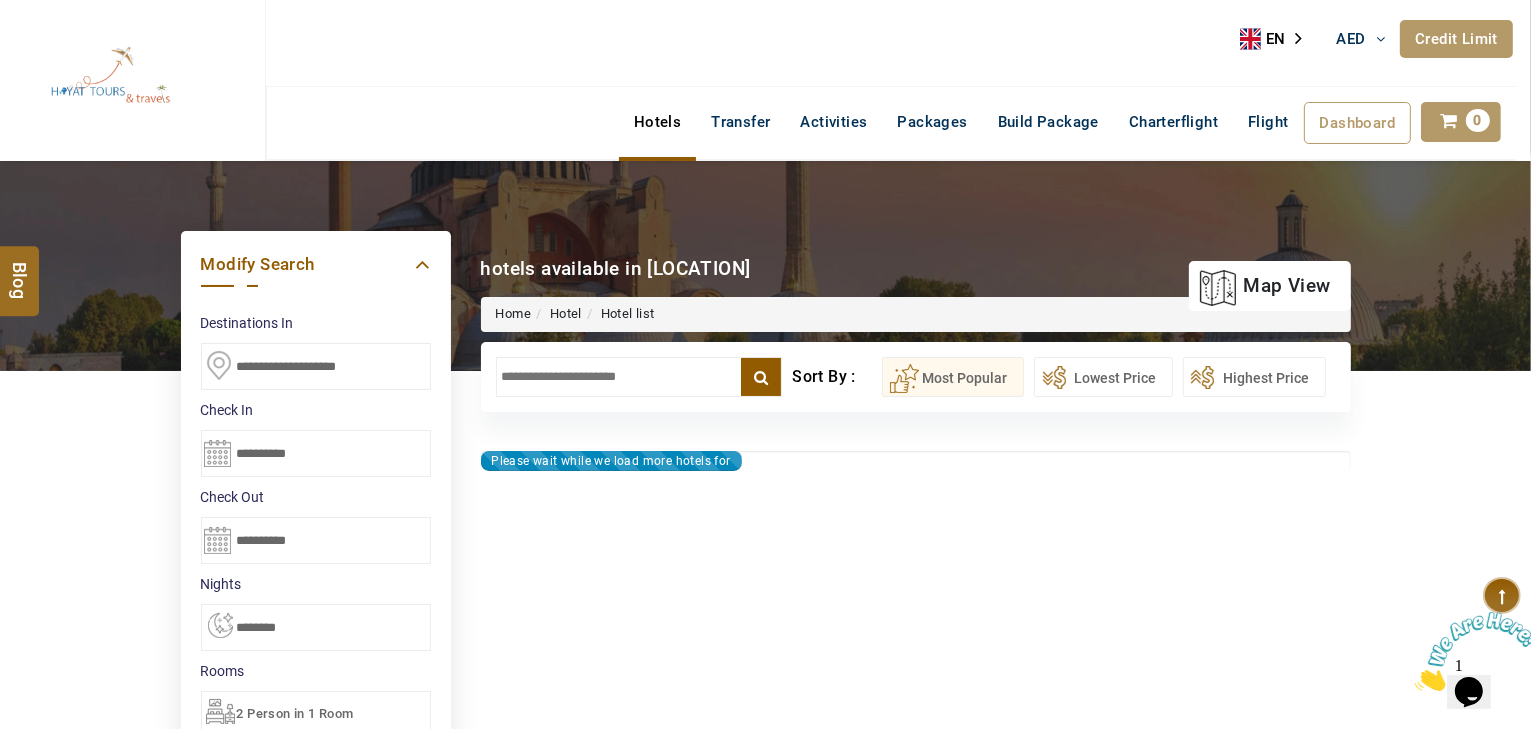 scroll, scrollTop: 0, scrollLeft: 0, axis: both 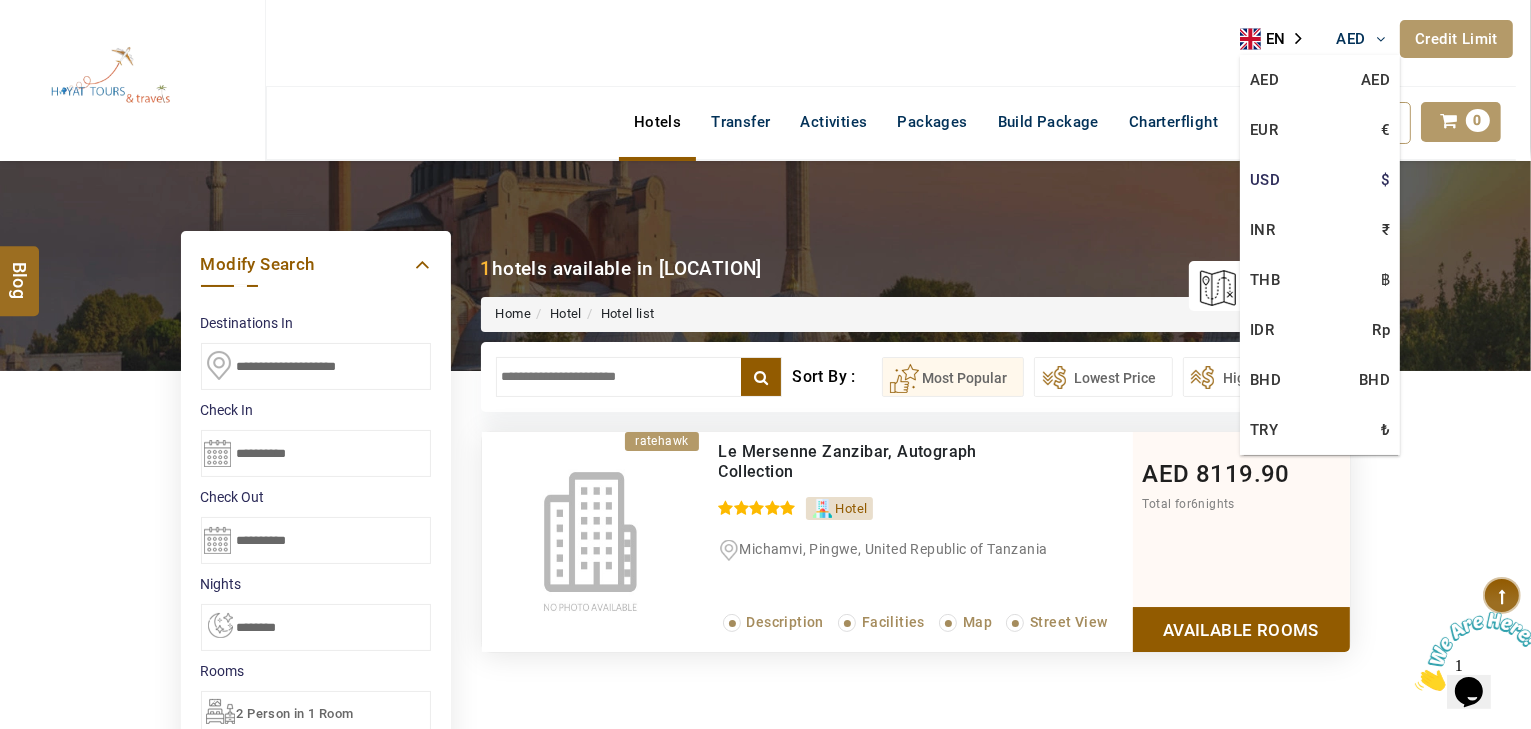 click on "USD  $" at bounding box center (1320, 180) 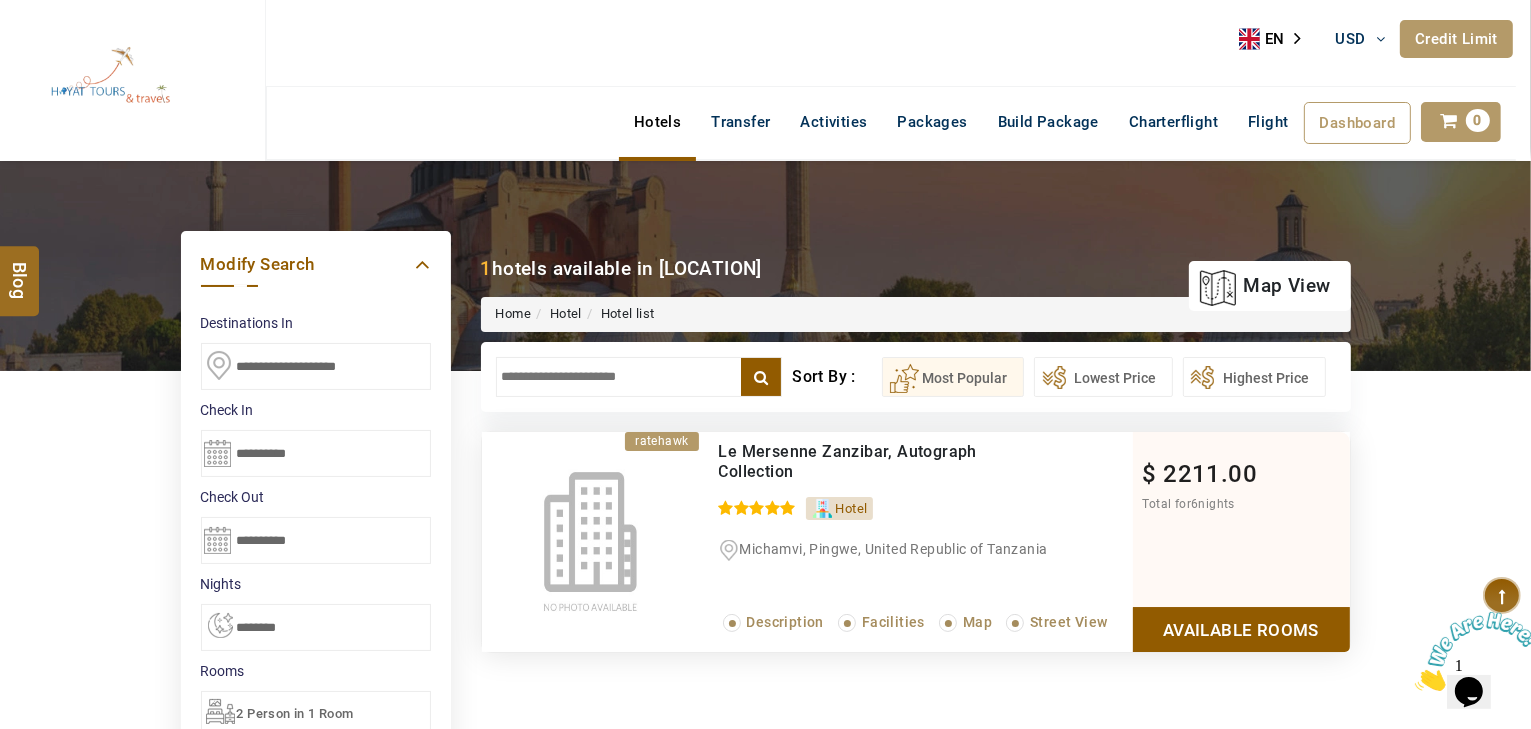 click on "Available Rooms" at bounding box center [1241, 629] 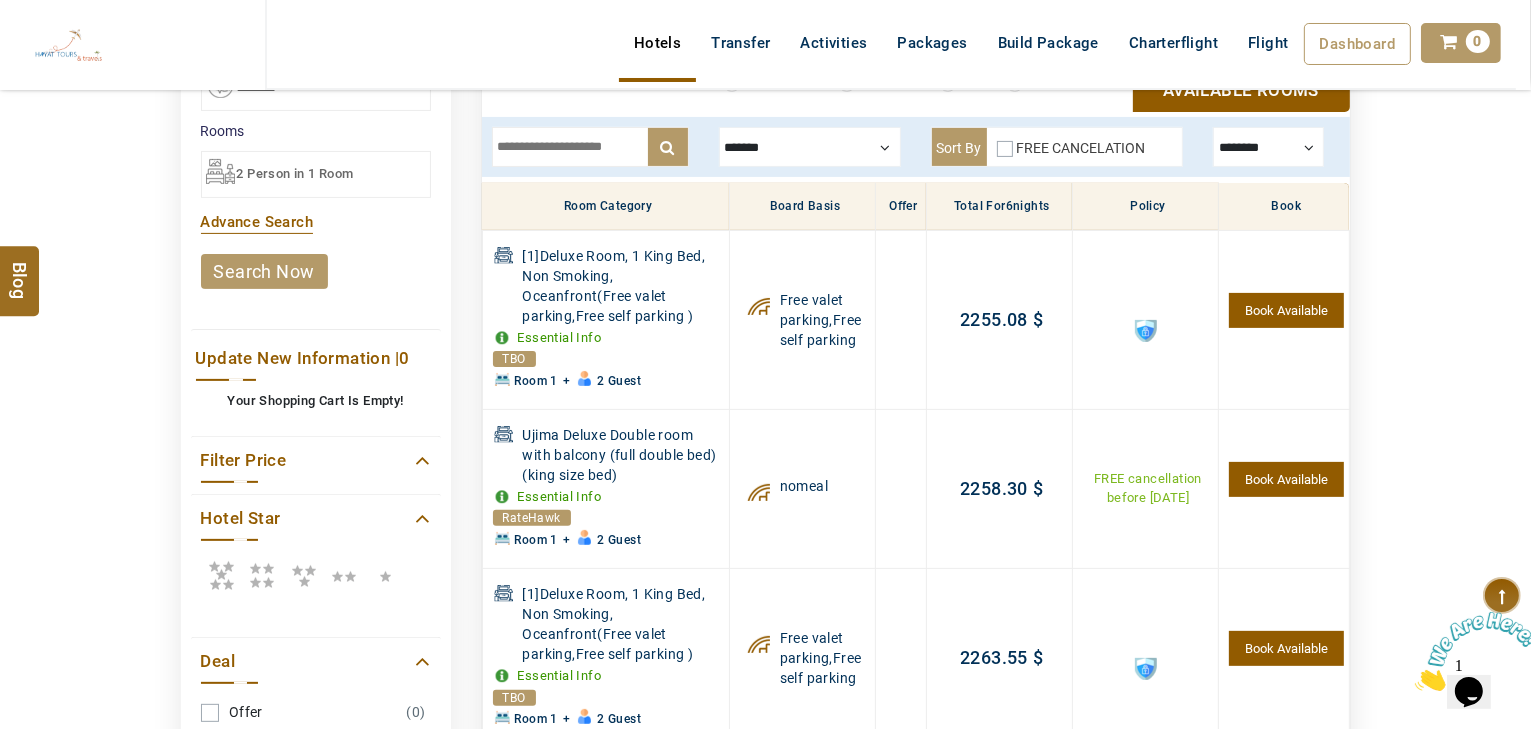 scroll, scrollTop: 140, scrollLeft: 0, axis: vertical 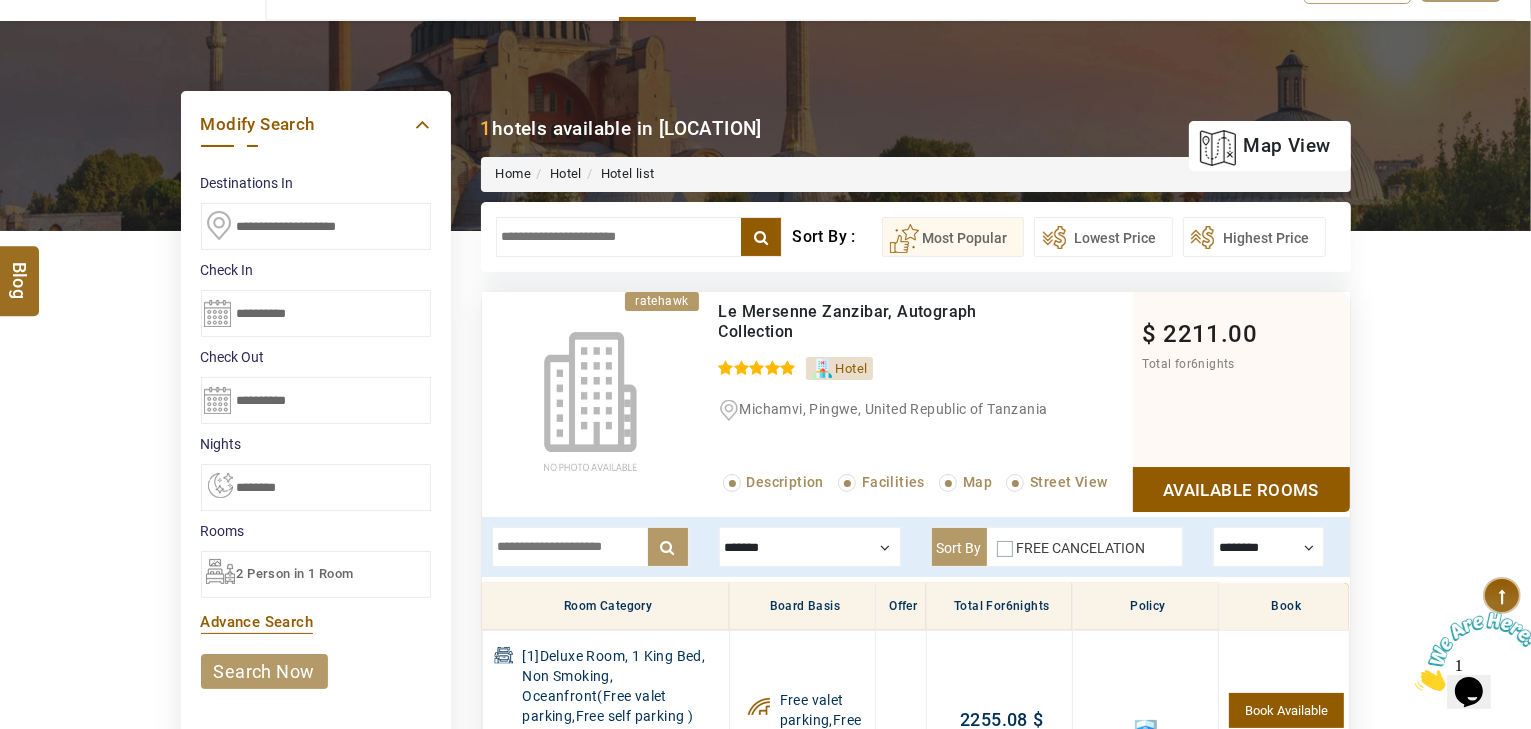 click at bounding box center (810, 547) 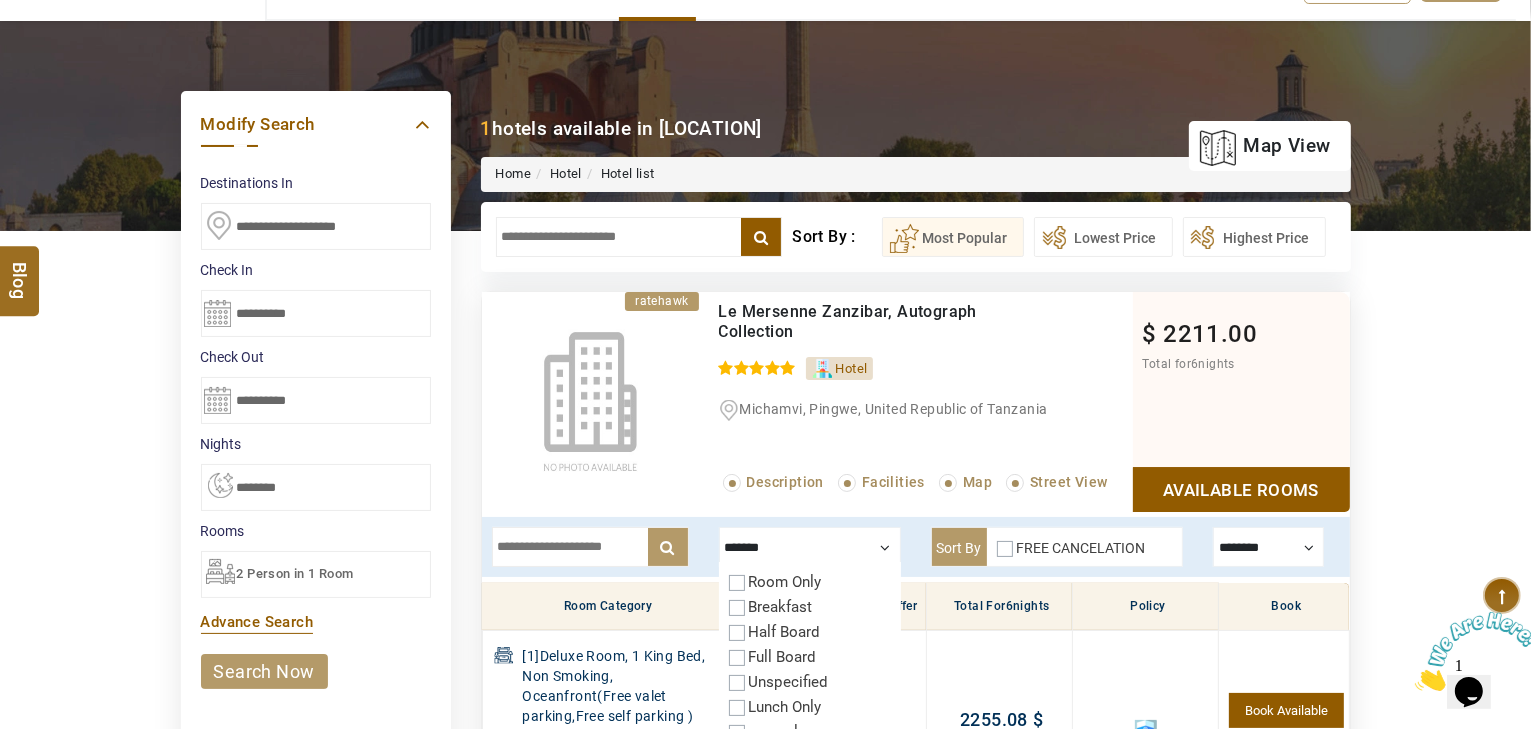 click on "Half Board" at bounding box center [785, 632] 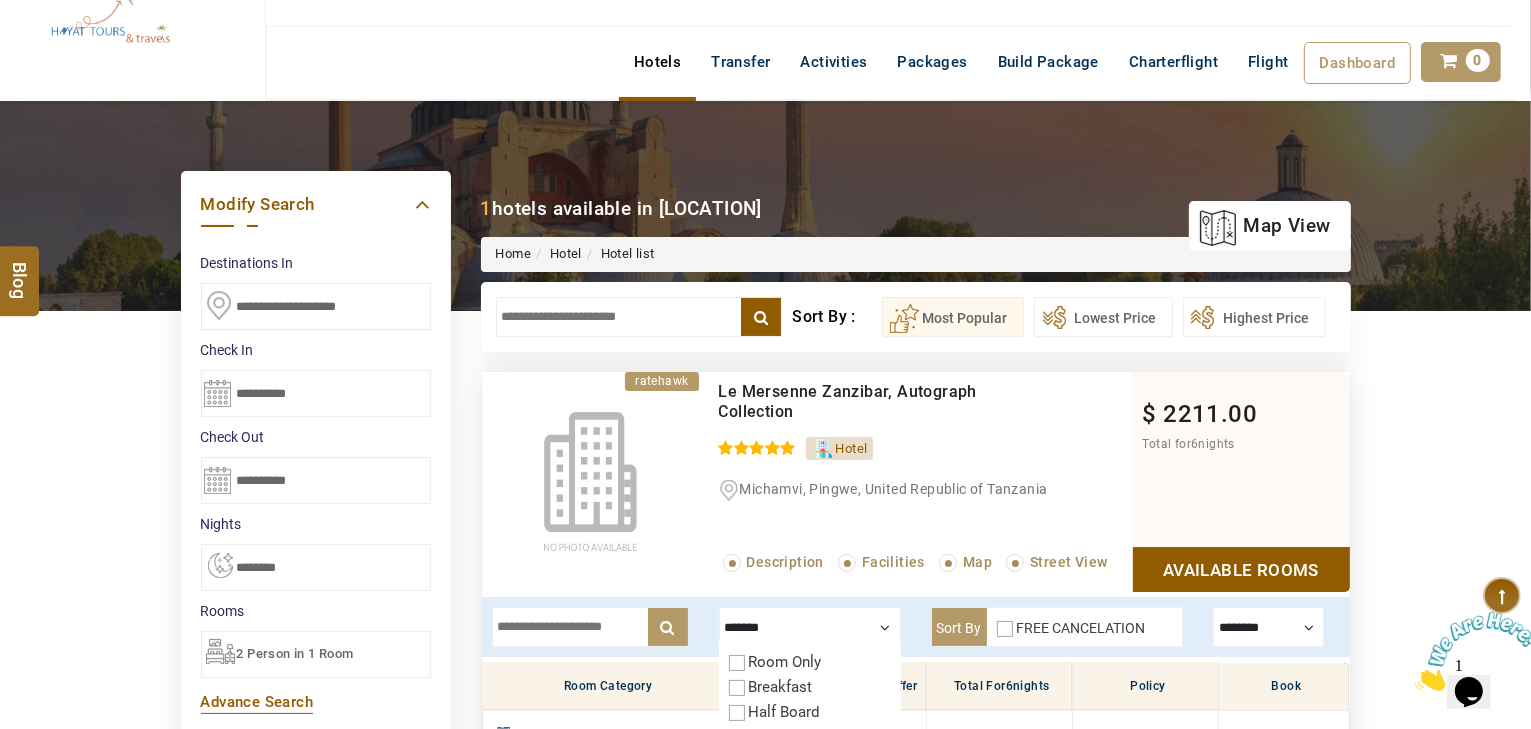 scroll, scrollTop: 0, scrollLeft: 0, axis: both 